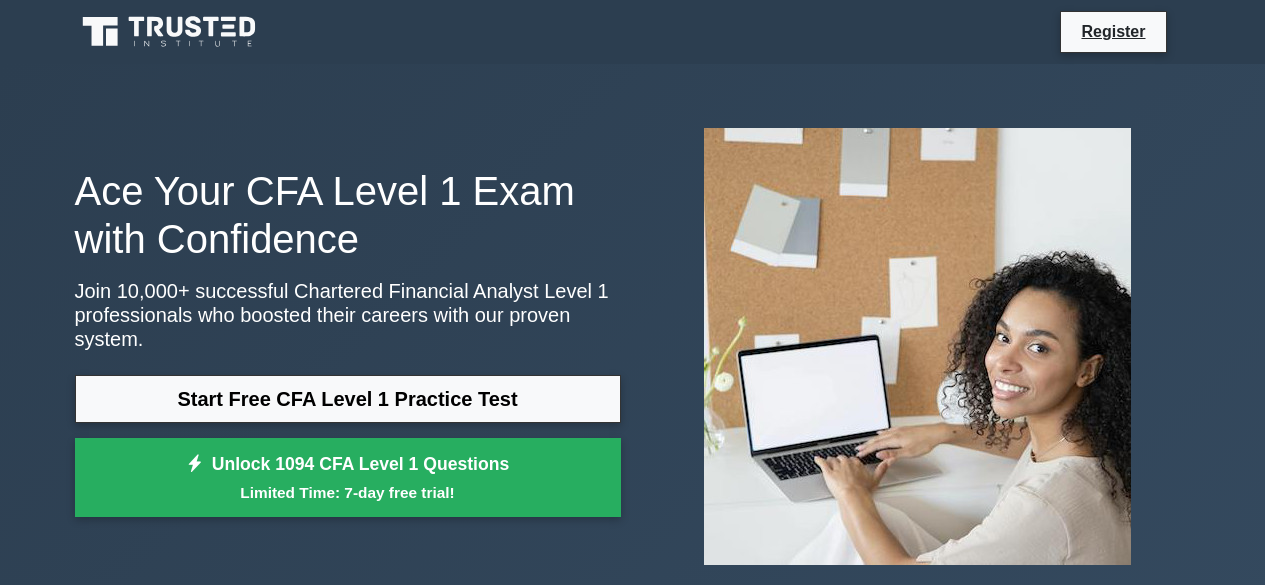 scroll, scrollTop: 0, scrollLeft: 0, axis: both 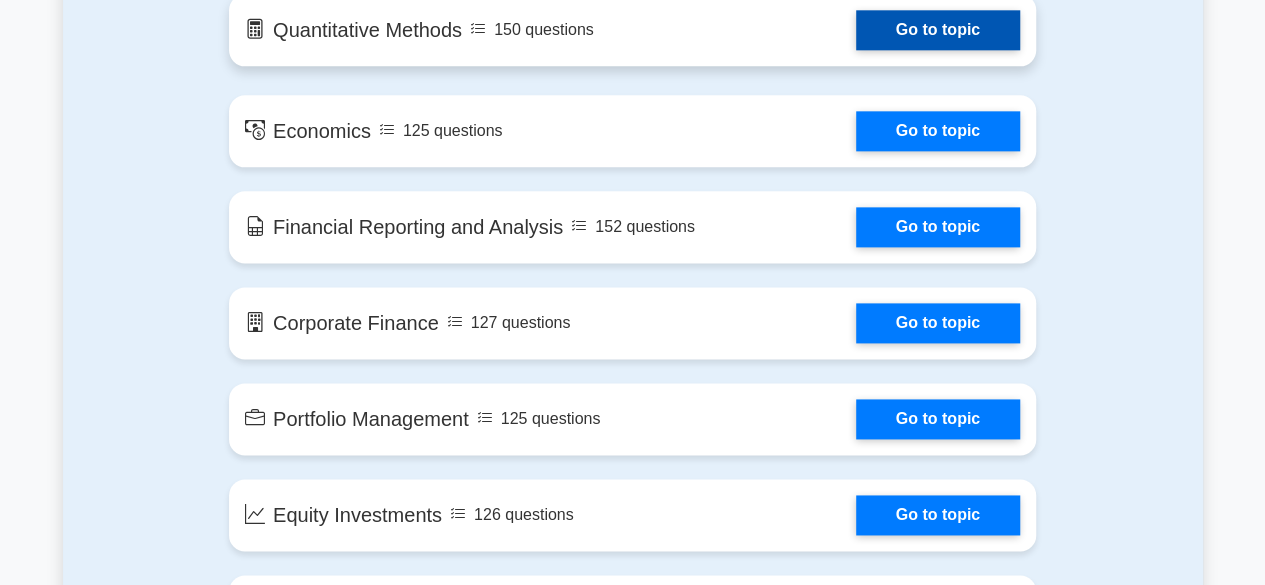 click on "Go to topic" at bounding box center (938, 30) 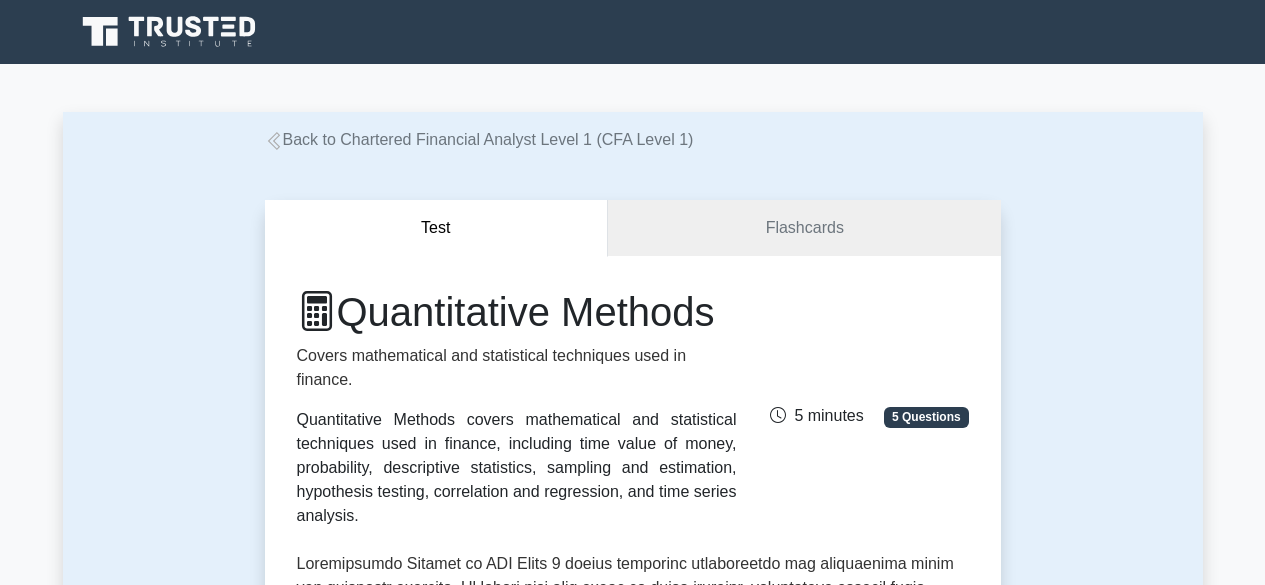 scroll, scrollTop: 0, scrollLeft: 0, axis: both 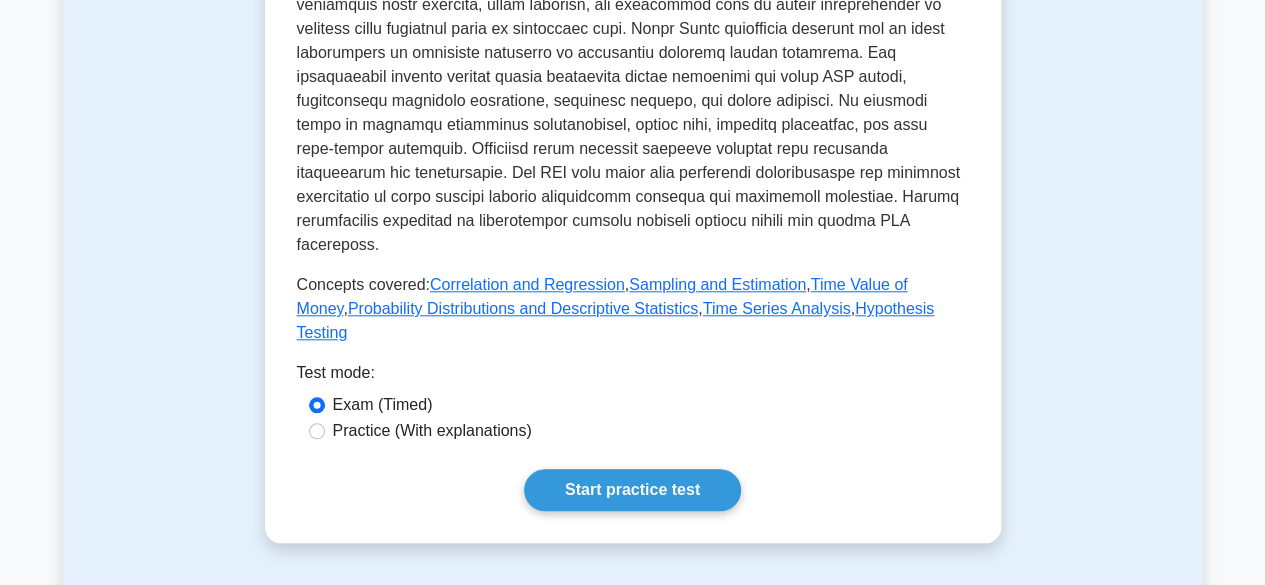 drag, startPoint x: 304, startPoint y: 431, endPoint x: 326, endPoint y: 434, distance: 22.203604 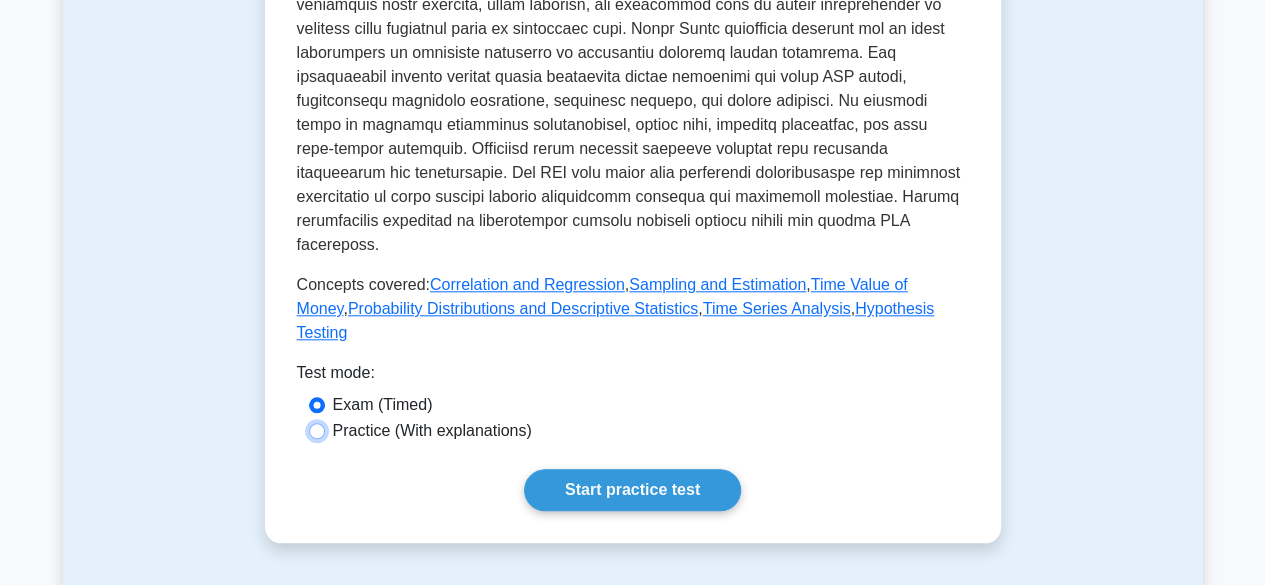 click on "Practice (With explanations)" at bounding box center [317, 431] 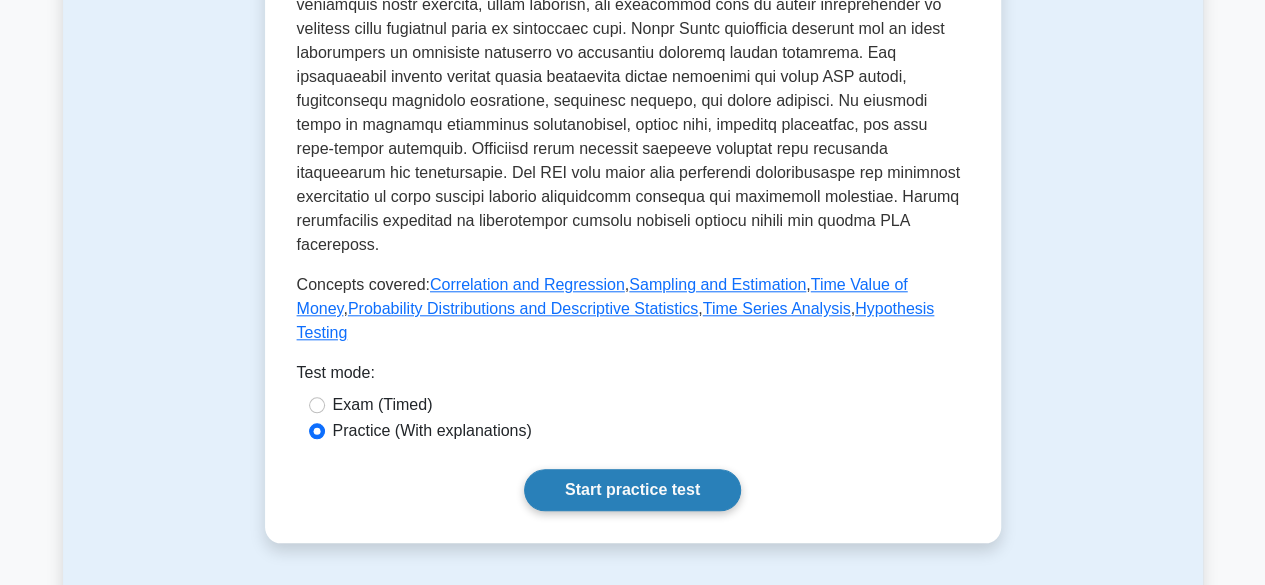 click on "Start practice test" at bounding box center (632, 490) 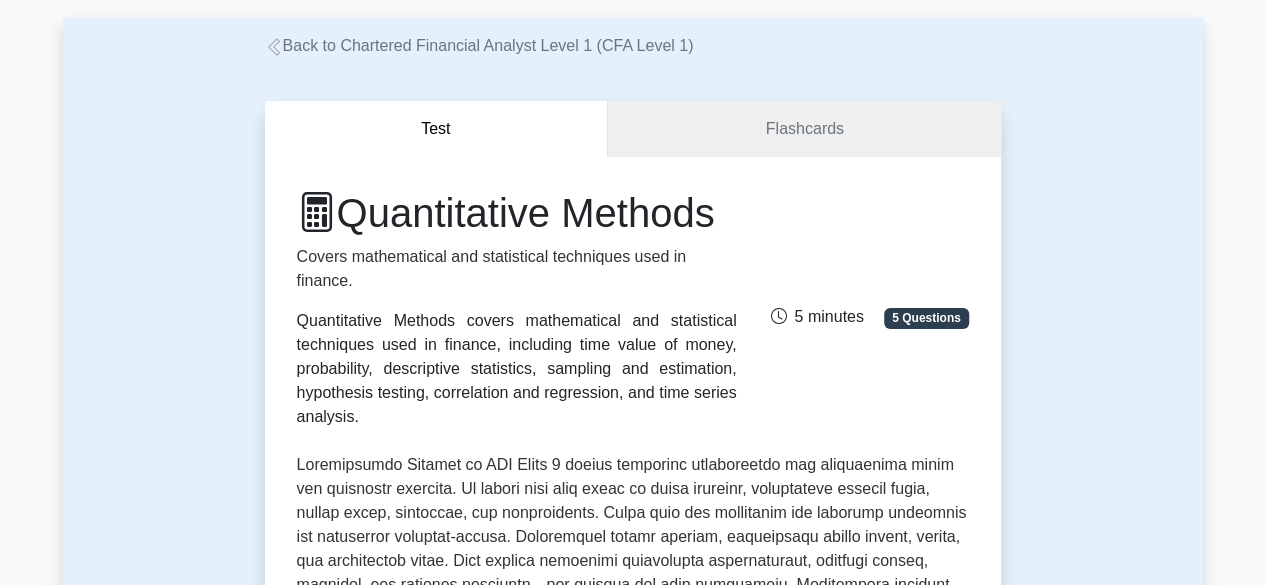 scroll, scrollTop: 77, scrollLeft: 0, axis: vertical 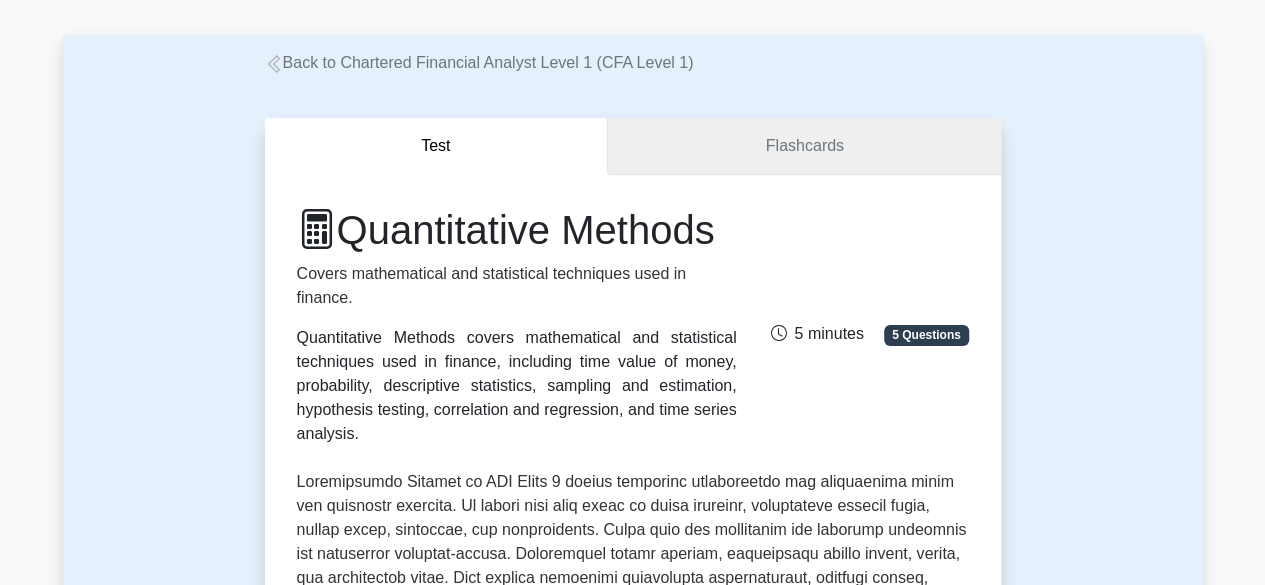 click on "Flashcards" at bounding box center [804, 146] 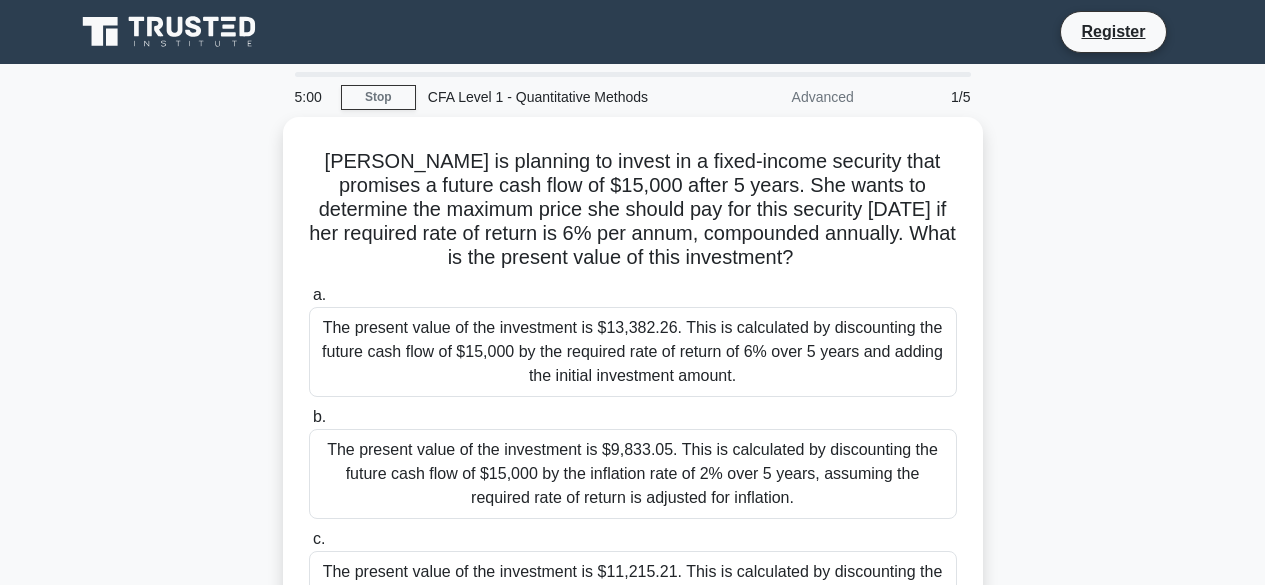 scroll, scrollTop: 0, scrollLeft: 0, axis: both 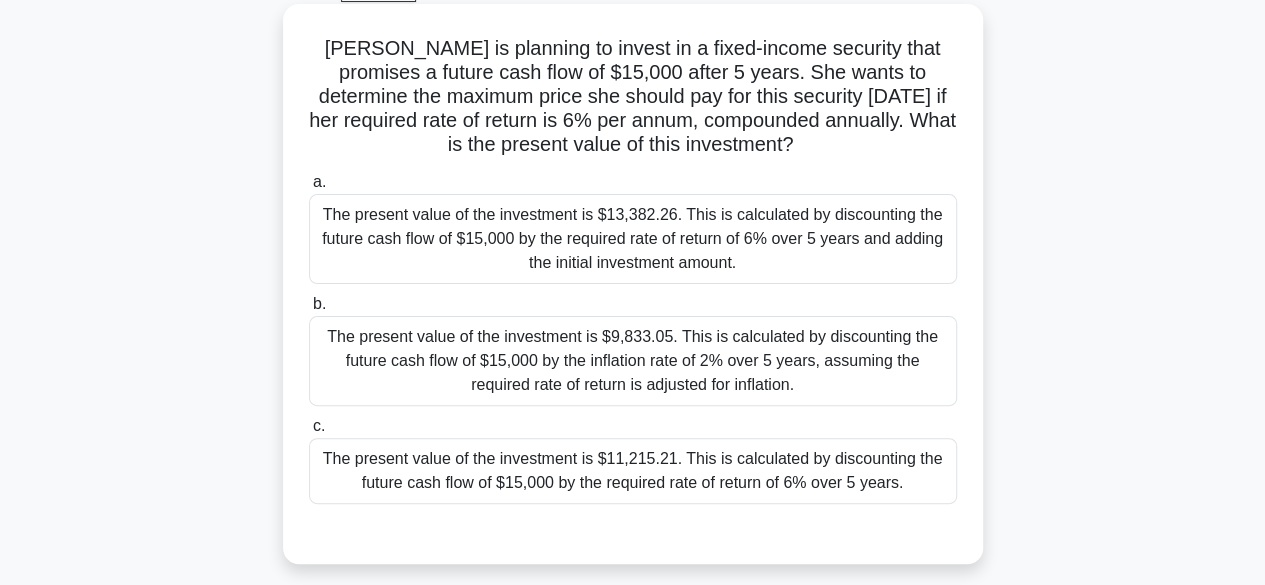 click on "The present value of the investment is $11,215.21. This is calculated by discounting the future cash flow of $15,000 by the required rate of return of 6% over 5 years." at bounding box center [633, 471] 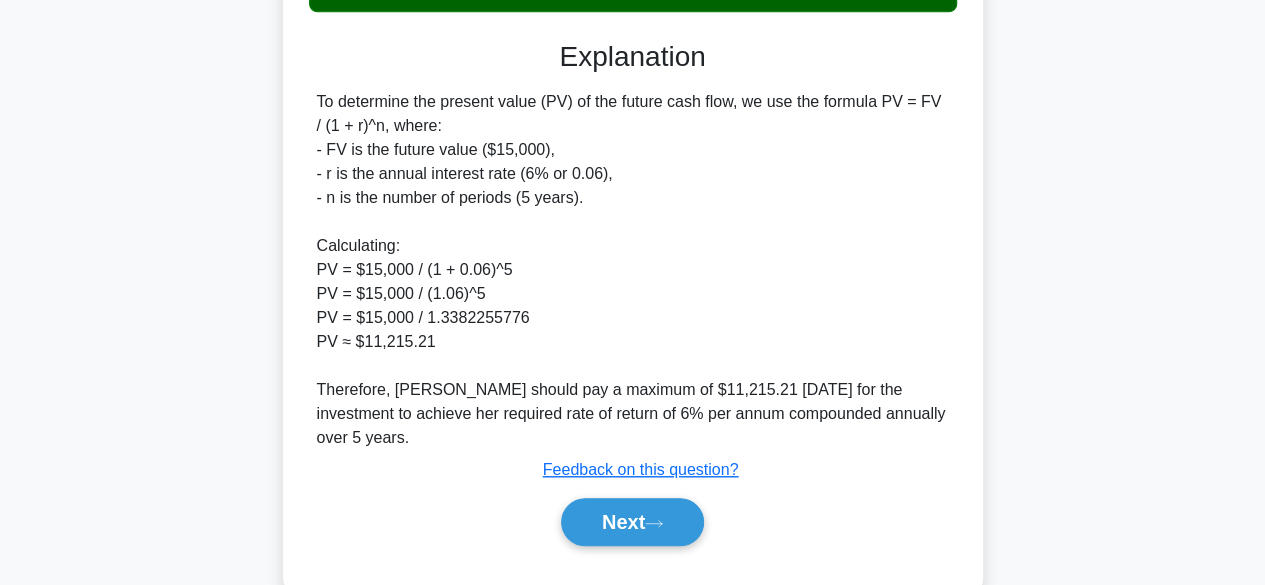 scroll, scrollTop: 601, scrollLeft: 0, axis: vertical 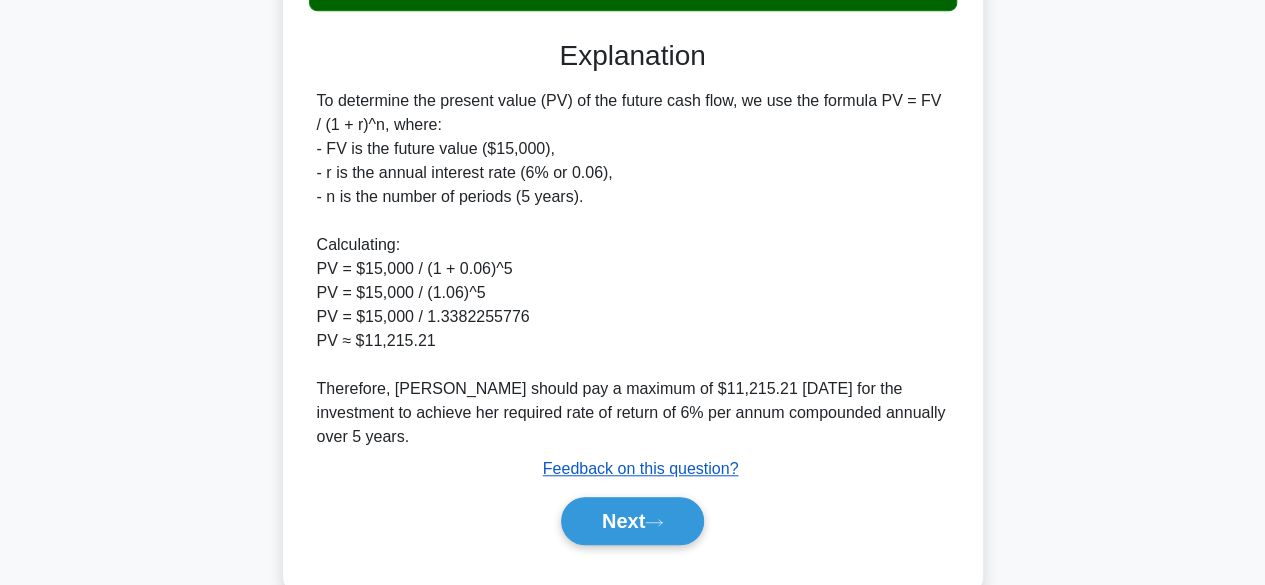 click on "Feedback on this question?" at bounding box center (641, 468) 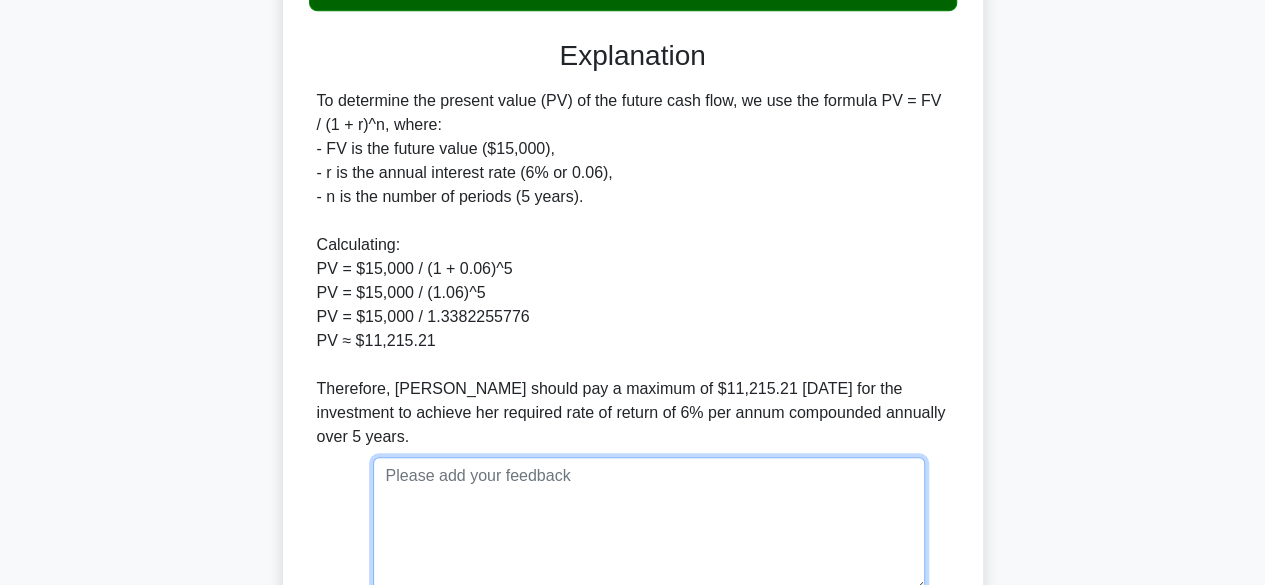 click at bounding box center (649, 524) 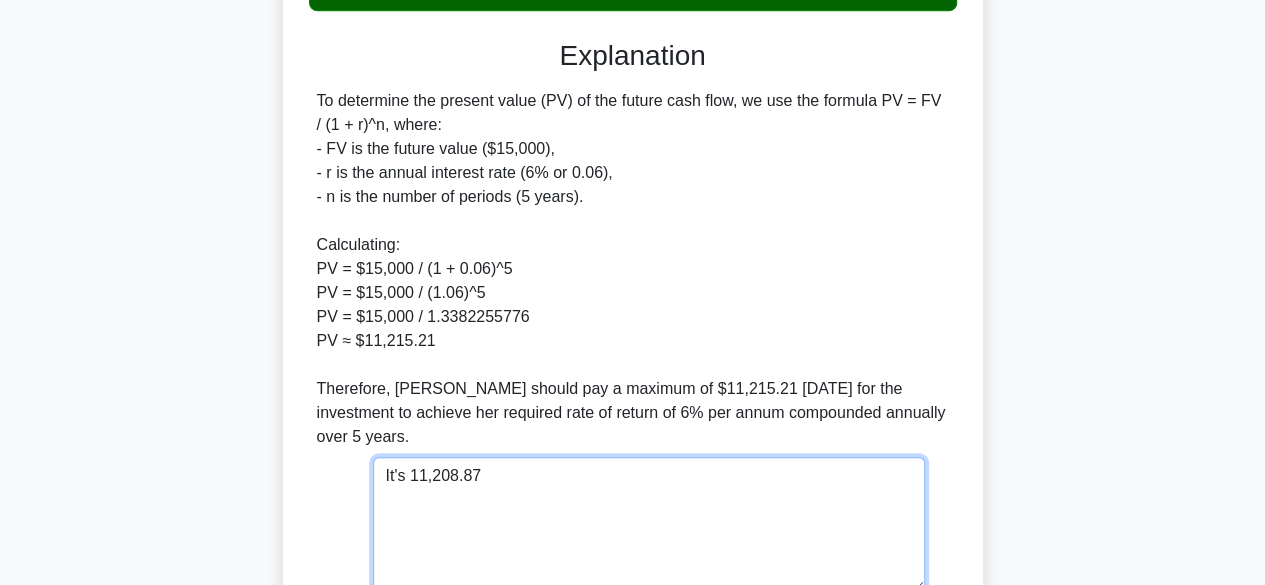 click on "It's 11,208.87" at bounding box center [649, 524] 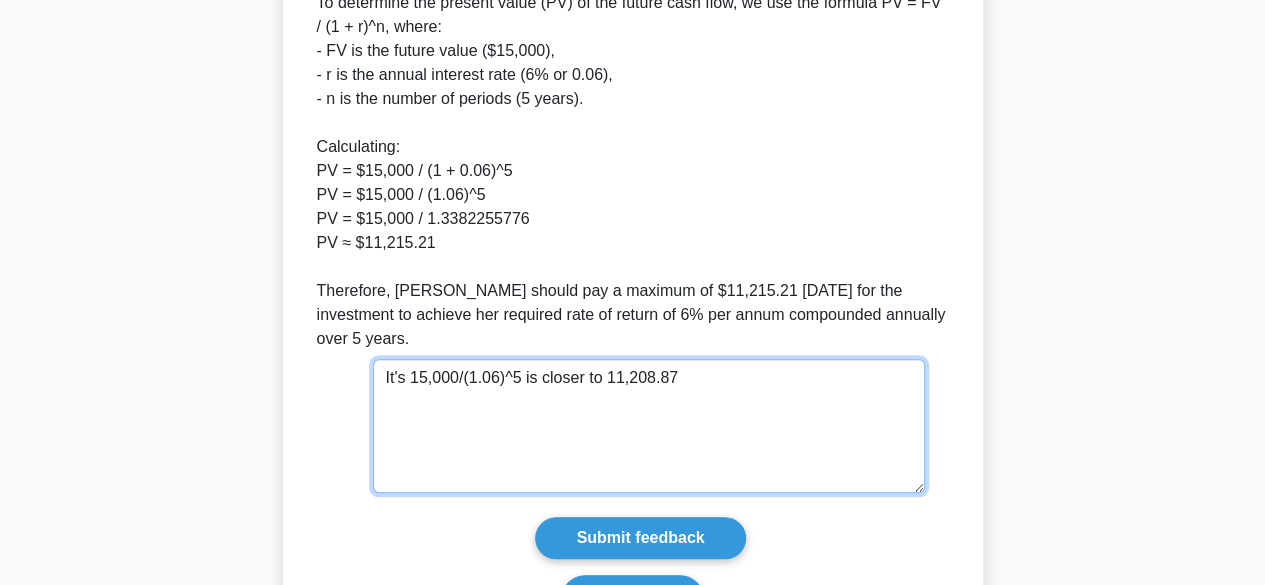 scroll, scrollTop: 700, scrollLeft: 0, axis: vertical 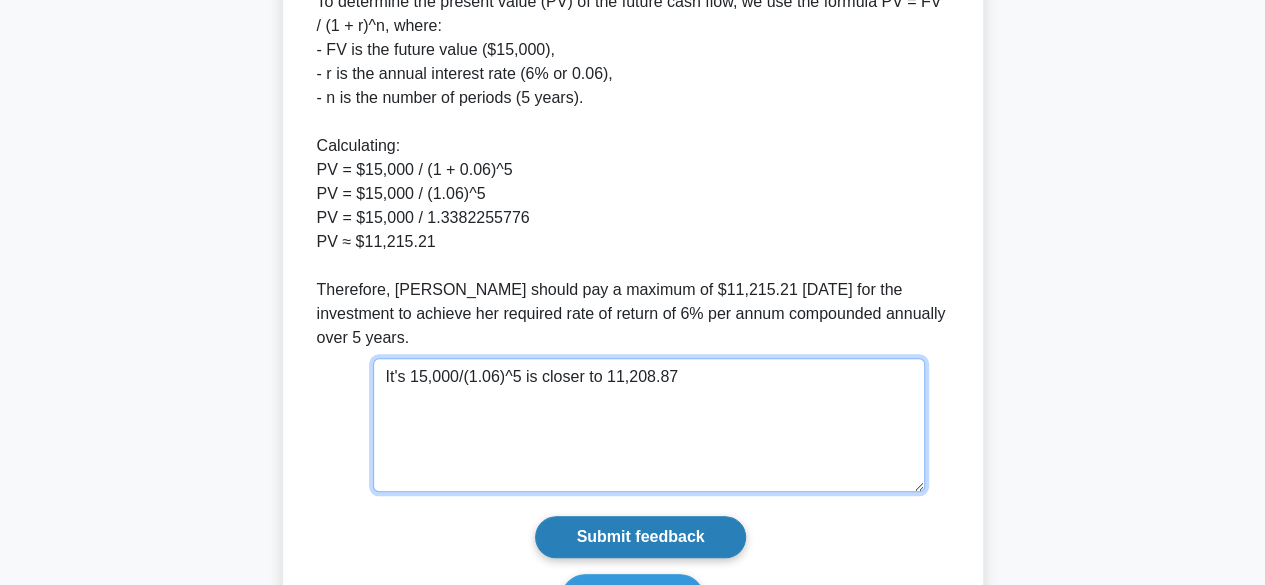 type on "It's 15,000/(1.06)^5 is closer to 11,208.87" 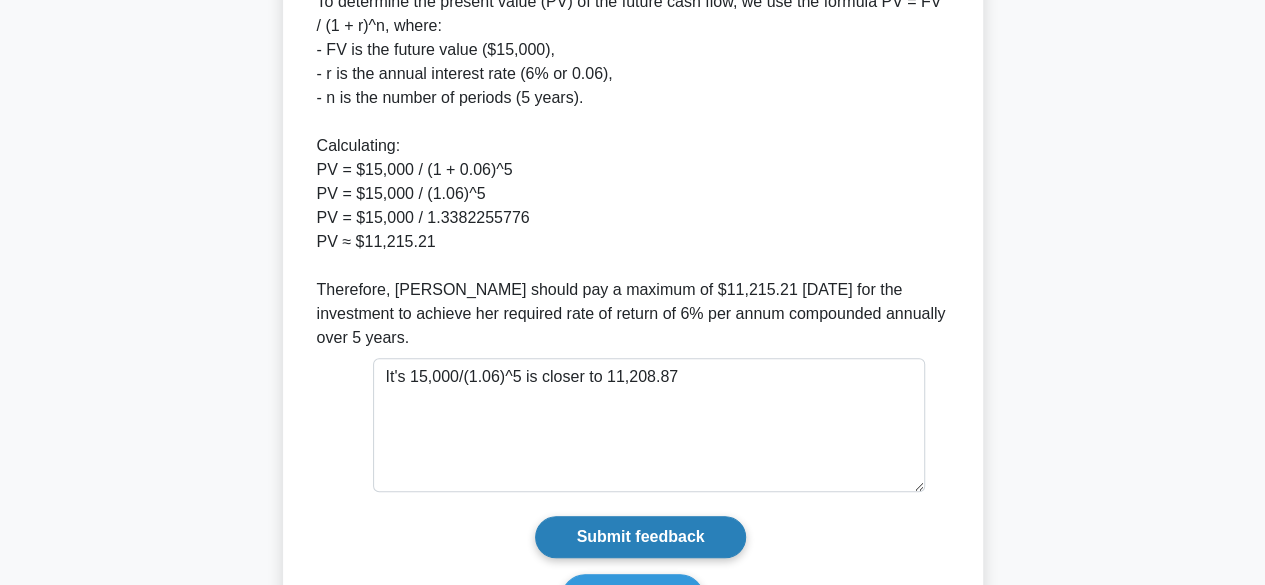 click on "Submit feedback" at bounding box center (640, 537) 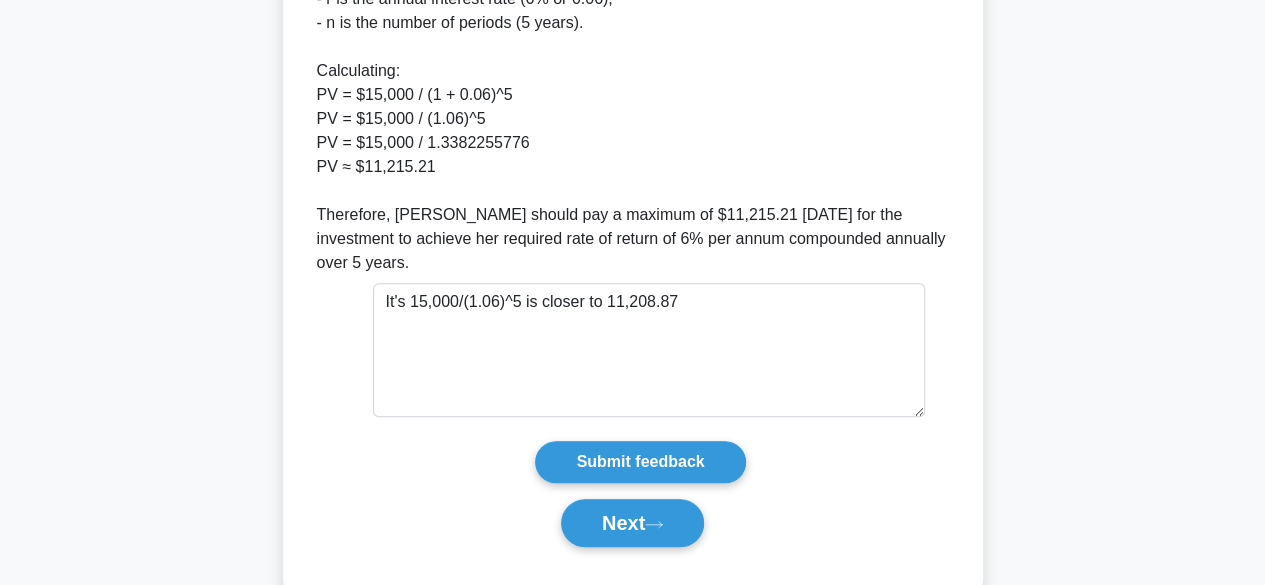 scroll, scrollTop: 777, scrollLeft: 0, axis: vertical 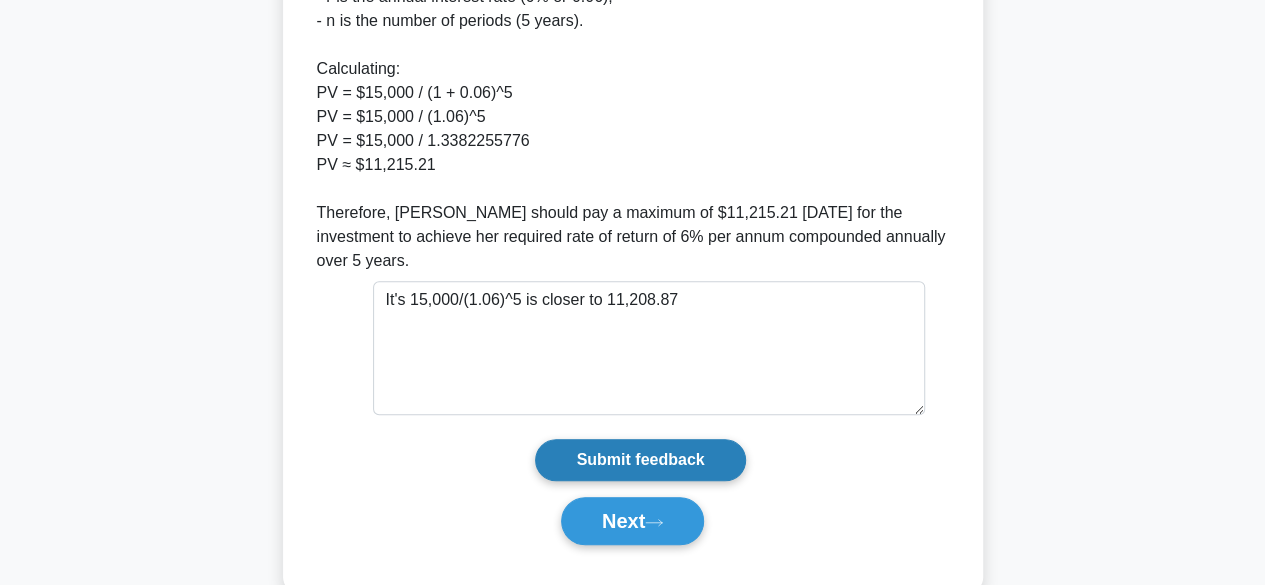 click on "Submit feedback" at bounding box center (640, 460) 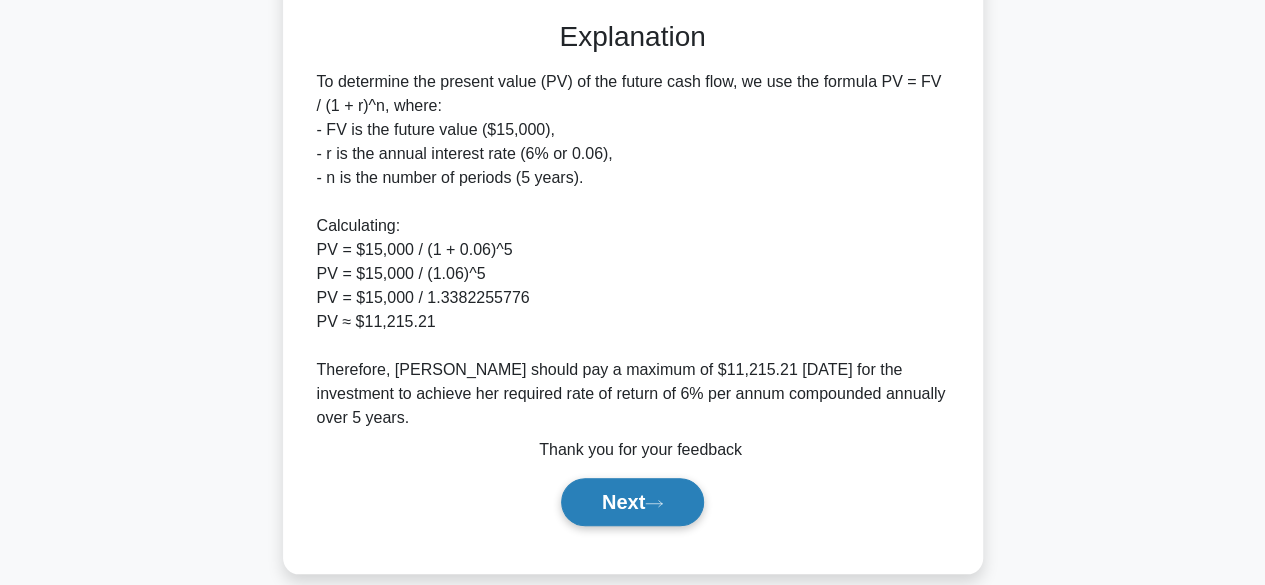click on "Next" at bounding box center (632, 502) 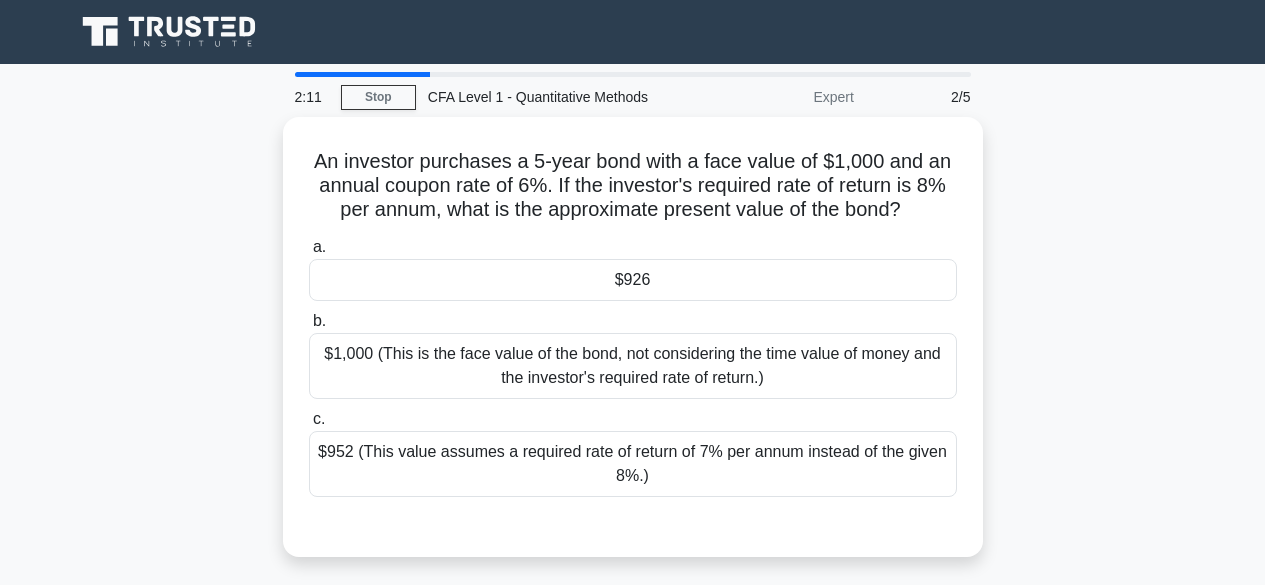 scroll, scrollTop: 0, scrollLeft: 0, axis: both 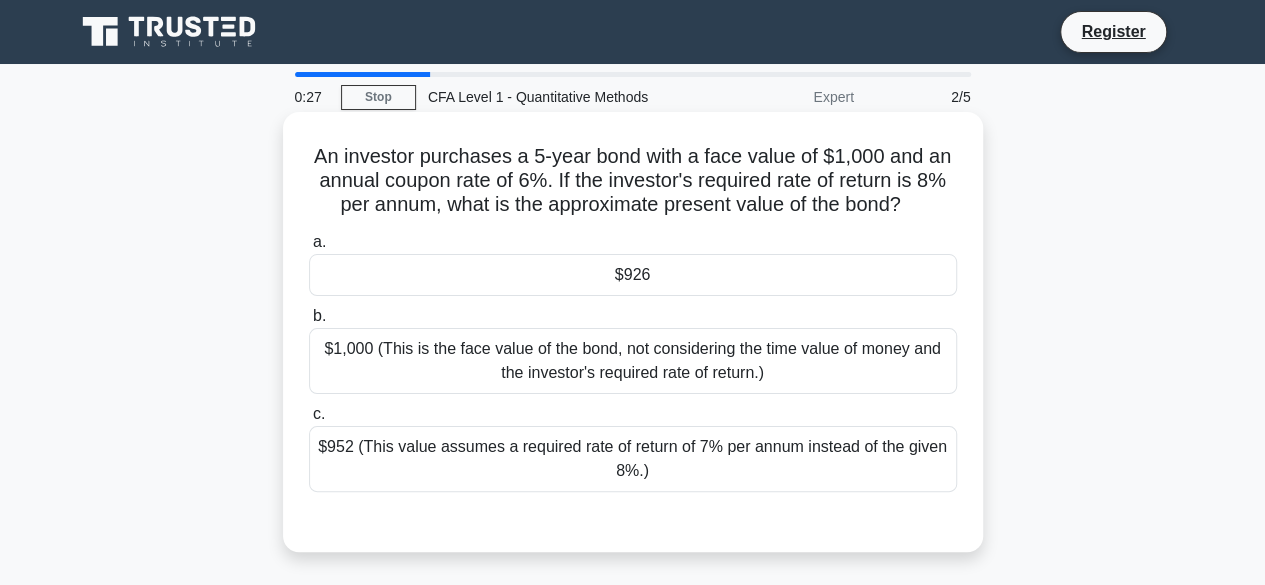 click on "$926" at bounding box center [633, 275] 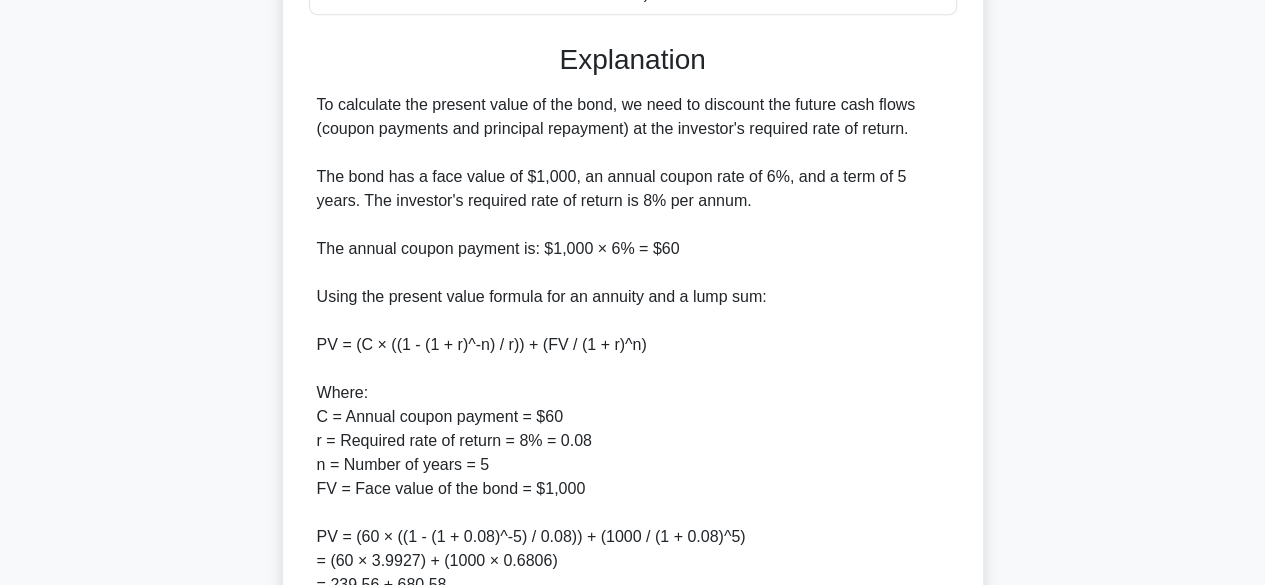 scroll, scrollTop: 476, scrollLeft: 0, axis: vertical 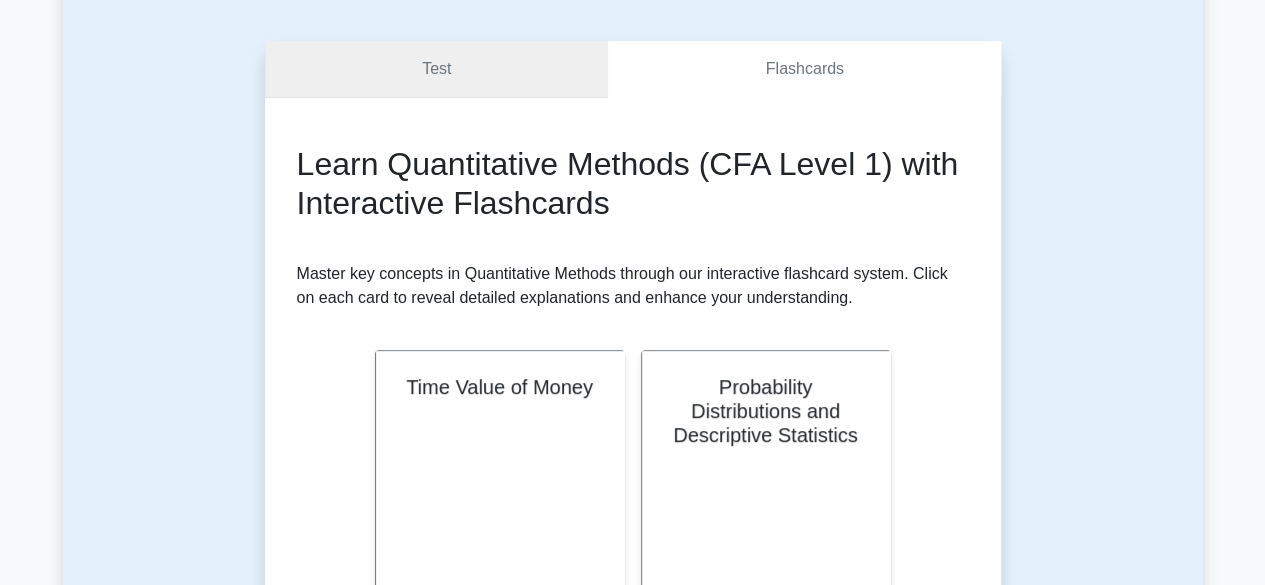 click on "Test" at bounding box center (437, 69) 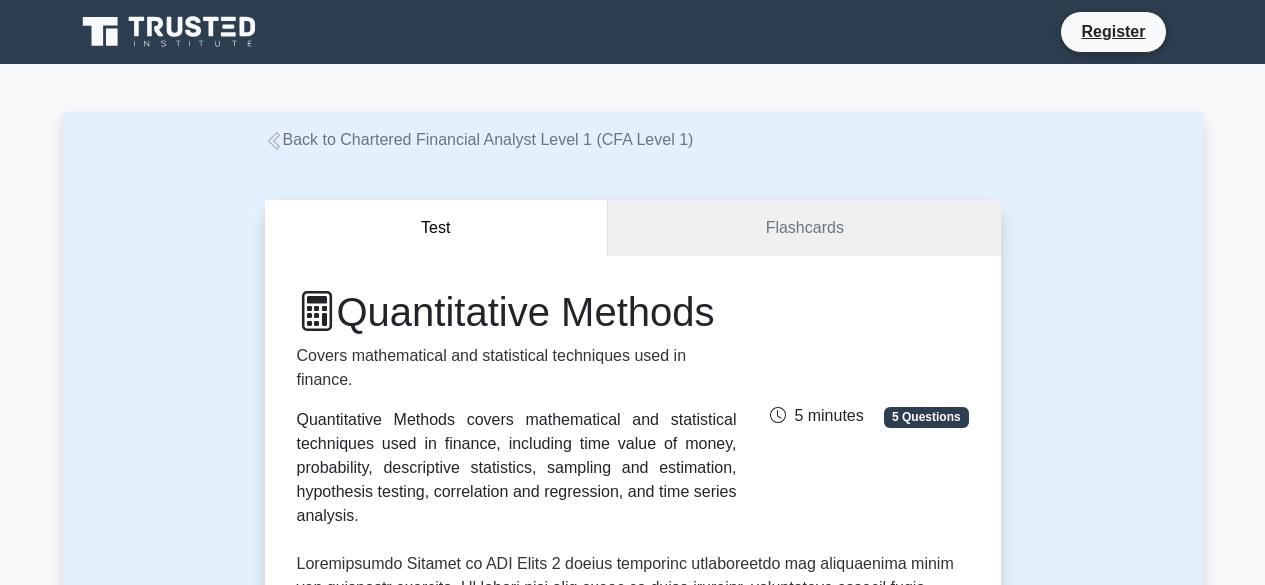 scroll, scrollTop: 428, scrollLeft: 0, axis: vertical 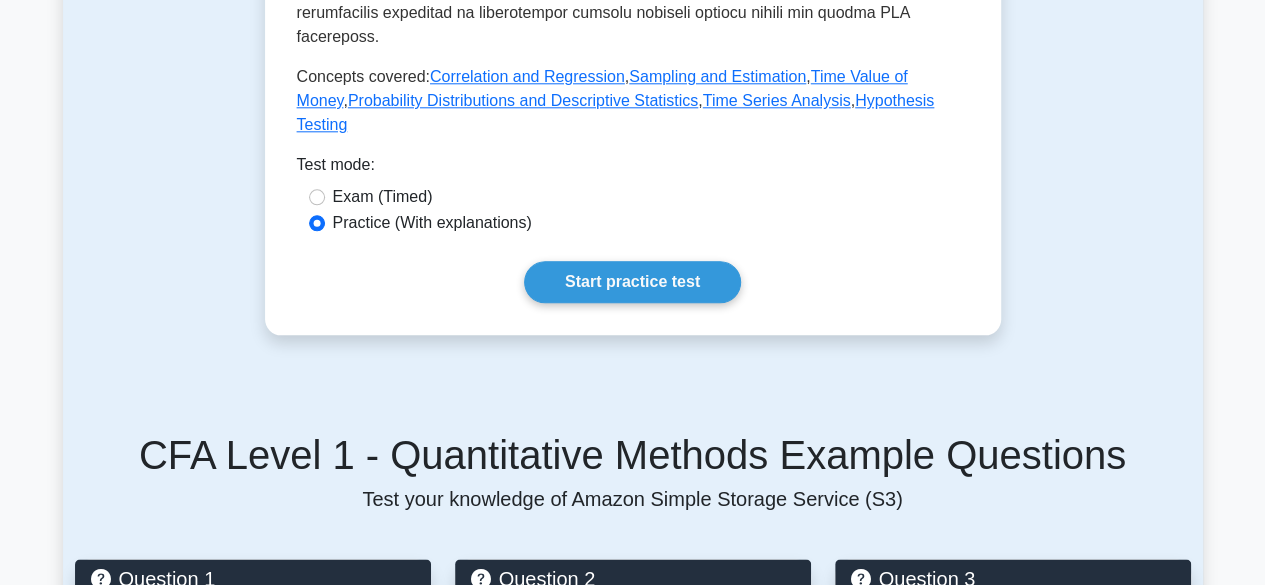 drag, startPoint x: 589, startPoint y: 275, endPoint x: 479, endPoint y: 378, distance: 150.69505 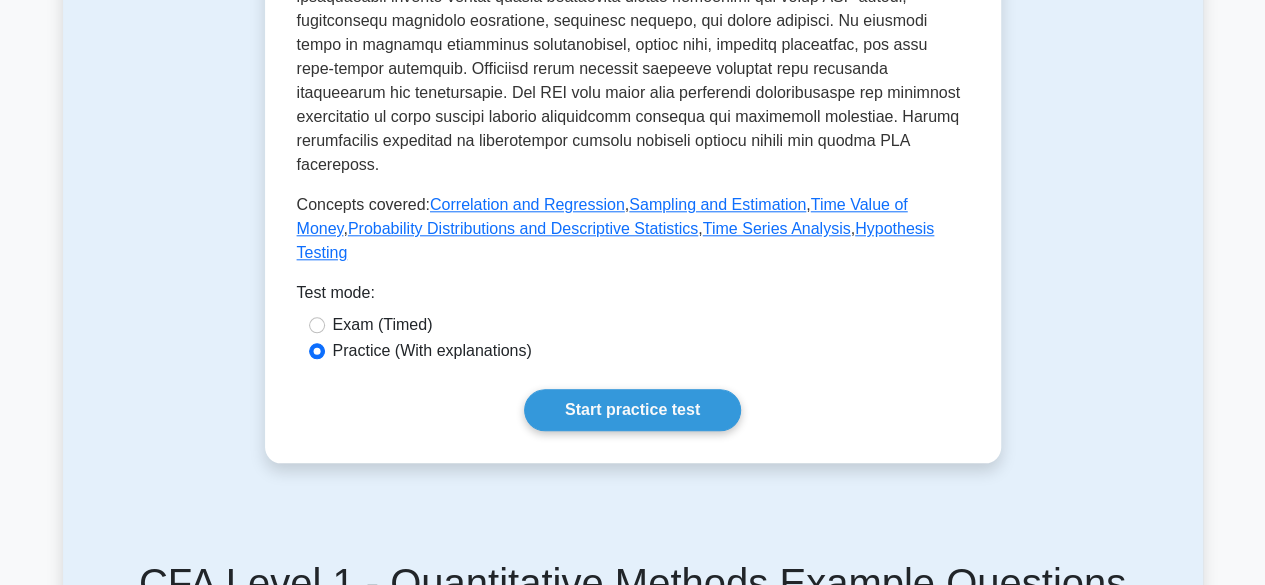 scroll, scrollTop: 912, scrollLeft: 0, axis: vertical 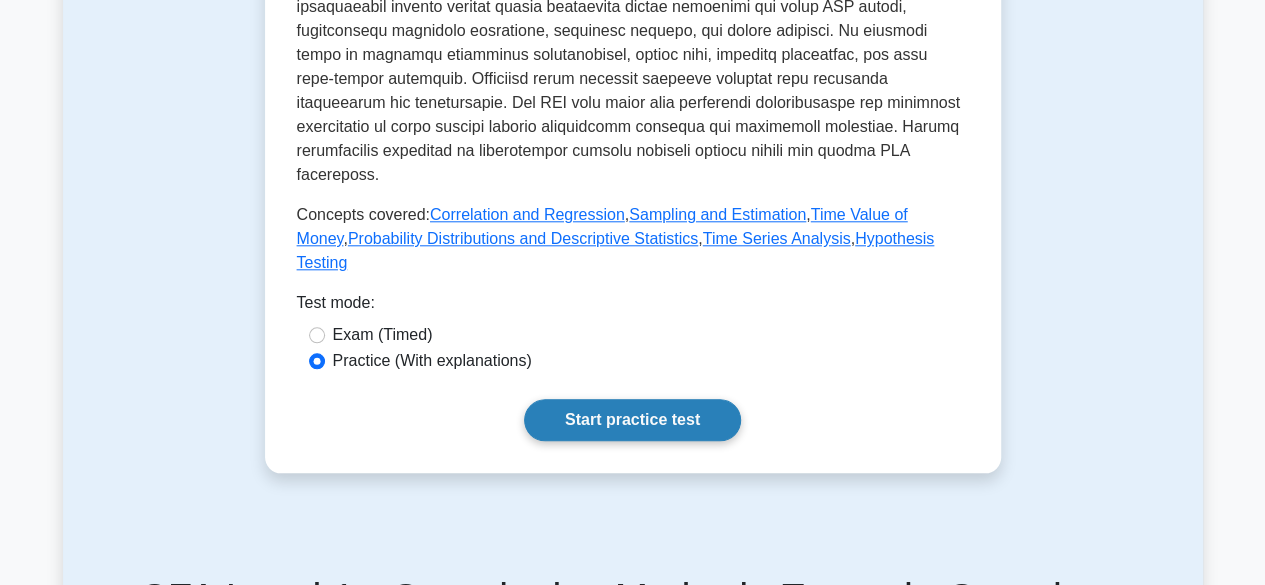 click on "Start practice test" at bounding box center [632, 420] 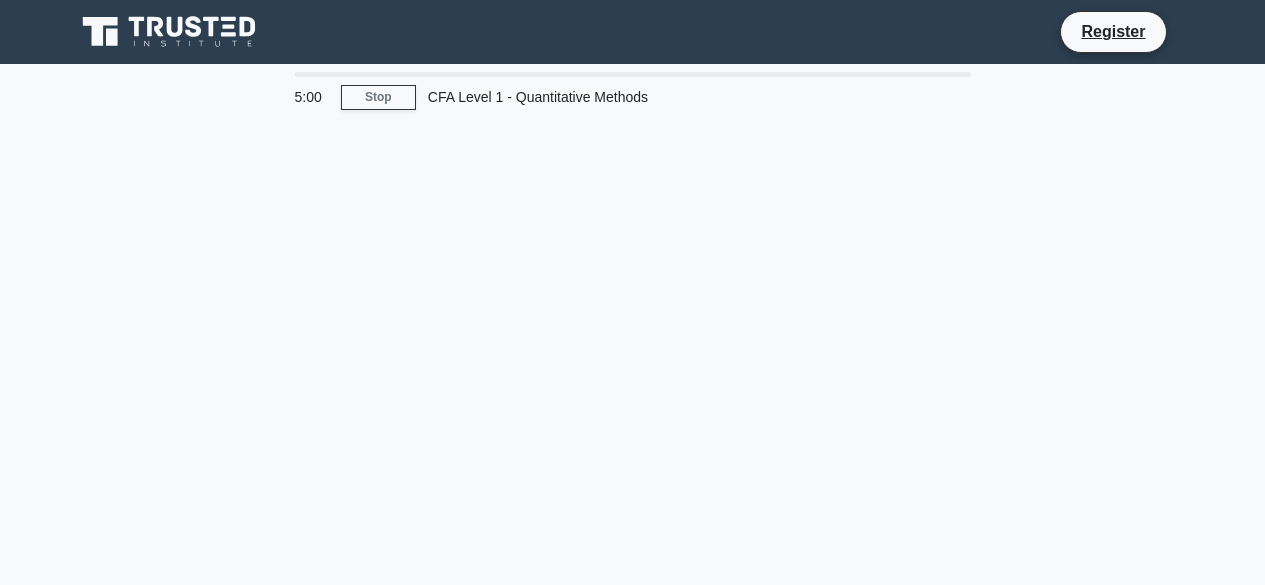 scroll, scrollTop: 43, scrollLeft: 0, axis: vertical 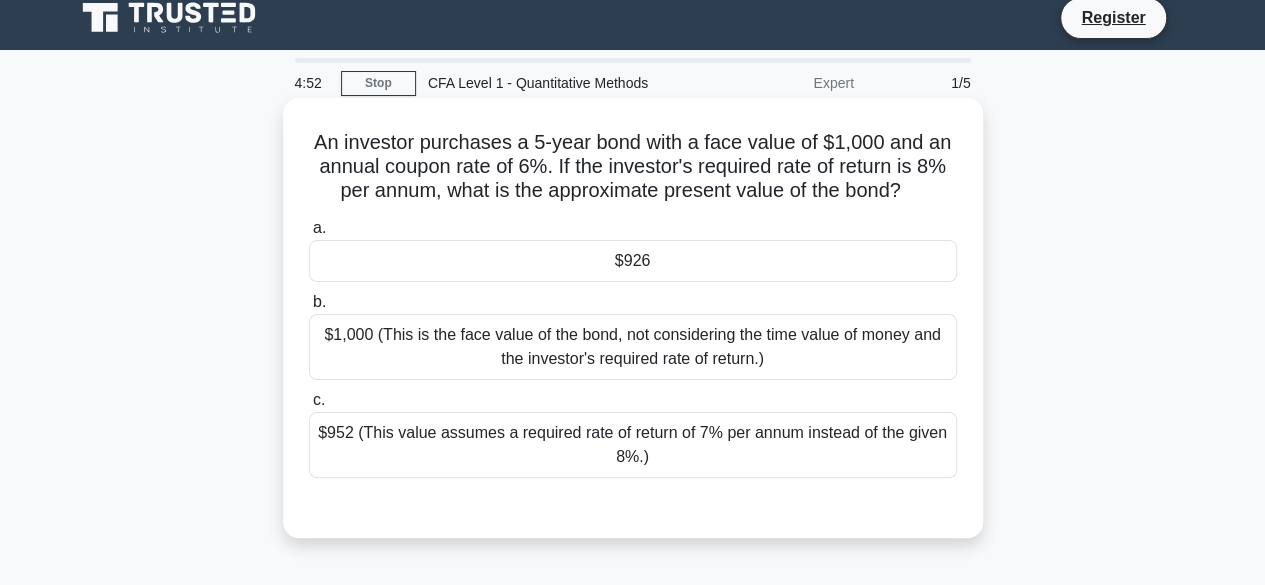 click on "$926" at bounding box center [633, 261] 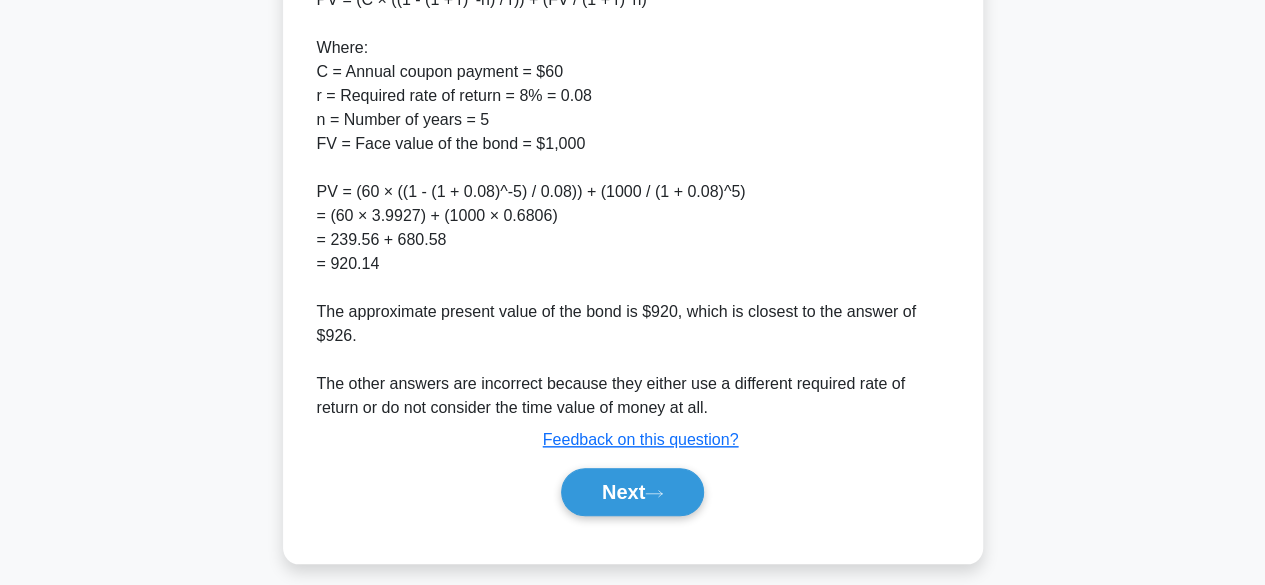 scroll, scrollTop: 836, scrollLeft: 0, axis: vertical 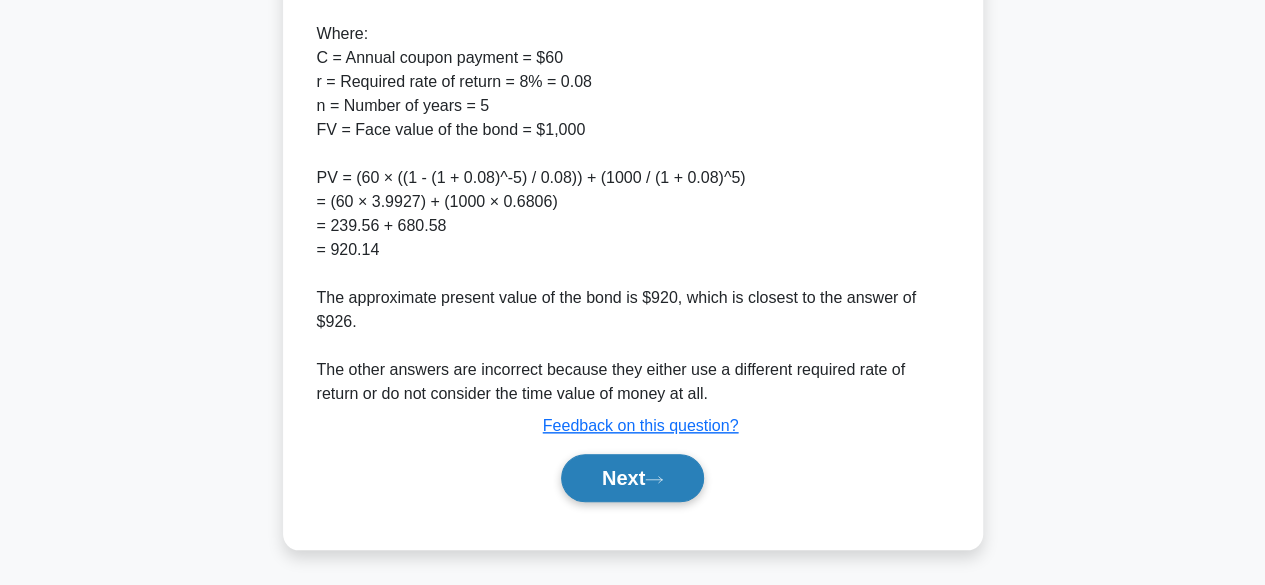 click on "Next" at bounding box center (632, 478) 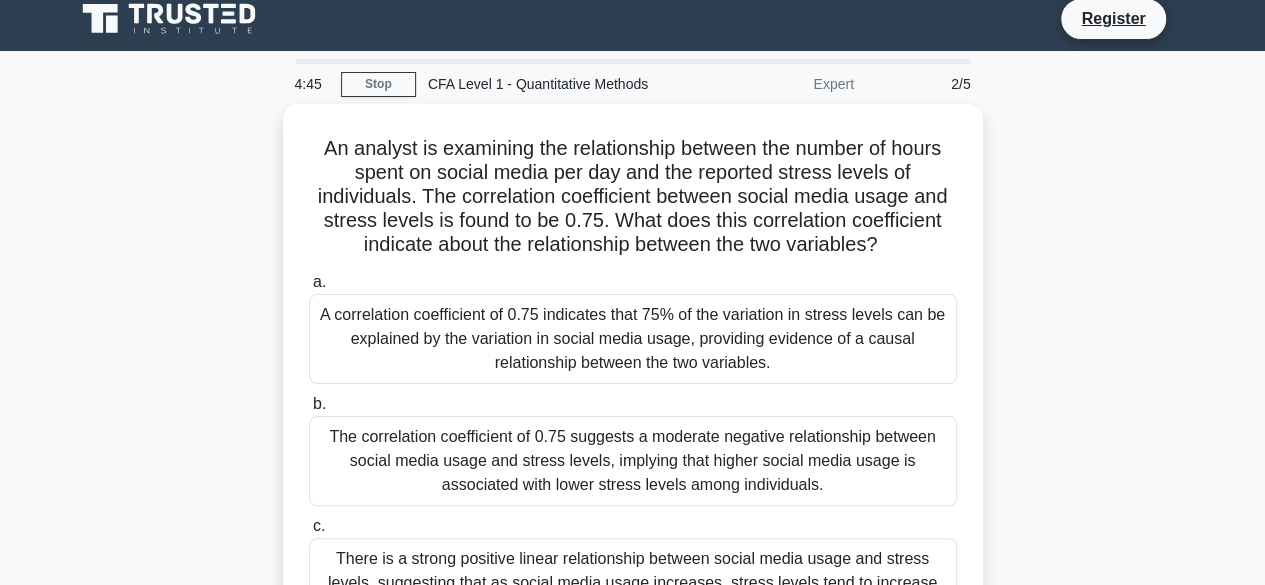 scroll, scrollTop: 0, scrollLeft: 0, axis: both 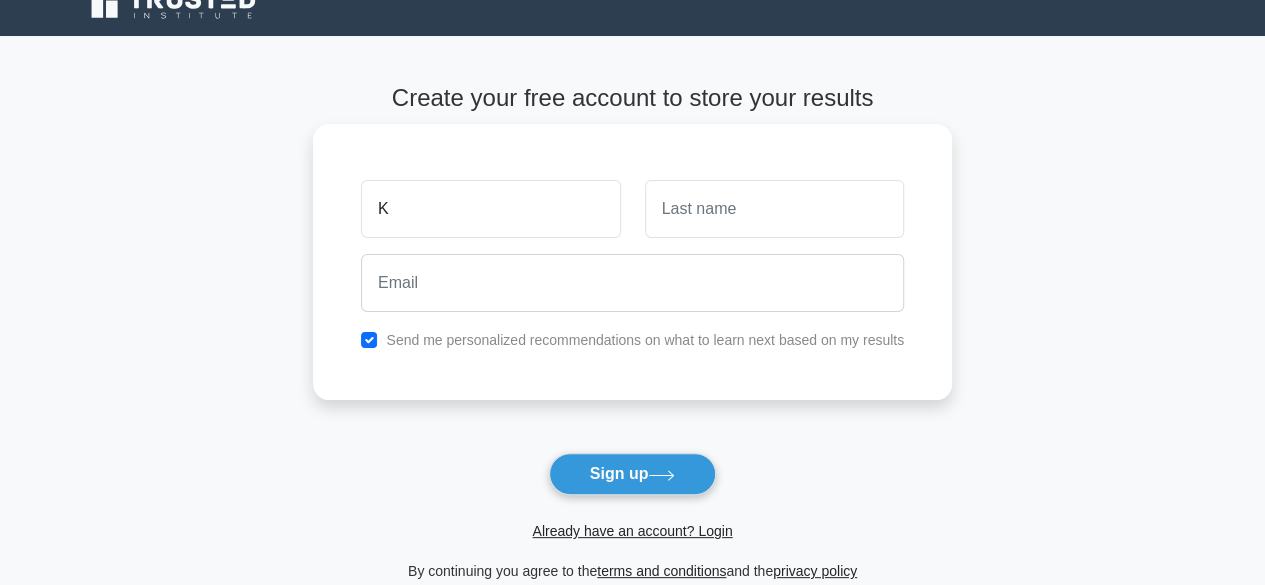 type on "K" 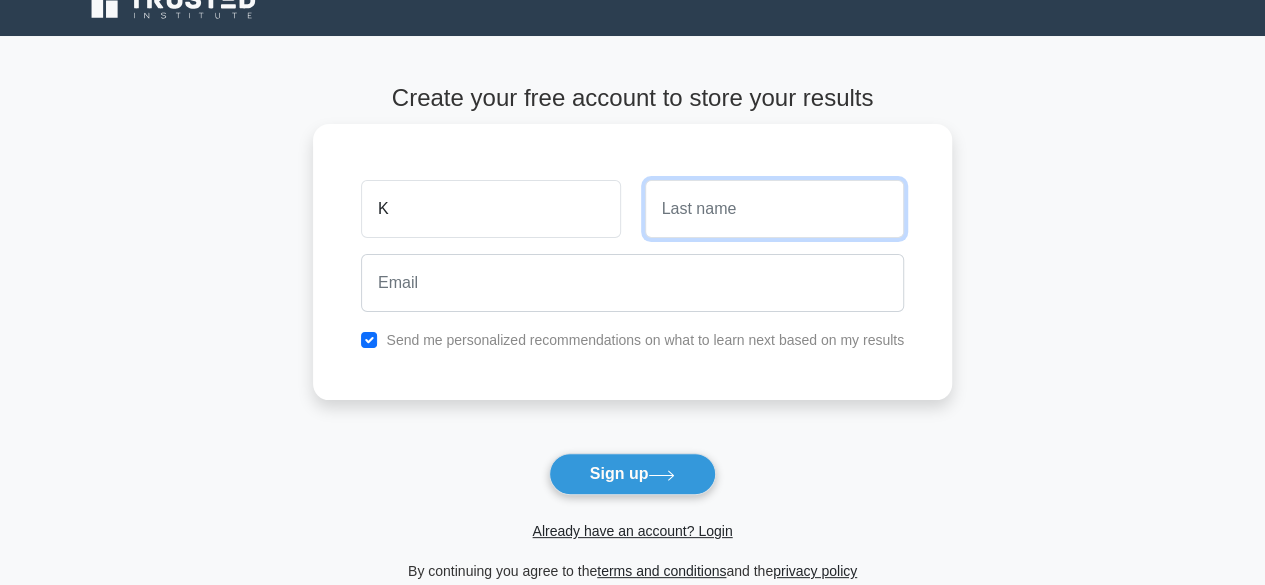 click at bounding box center [774, 209] 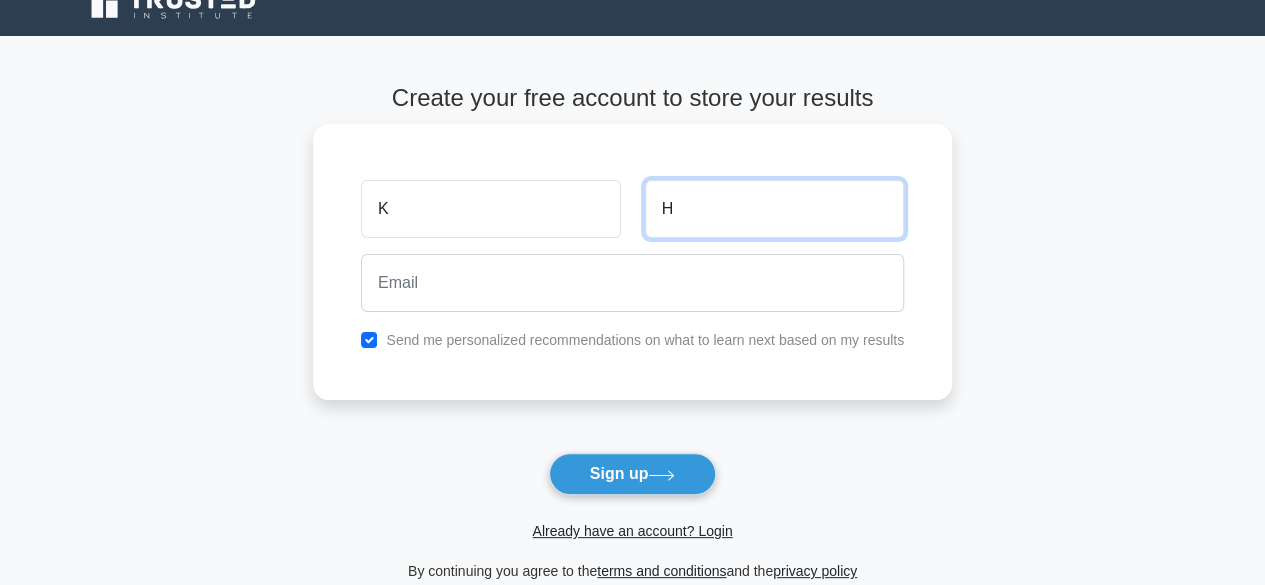 type on "H" 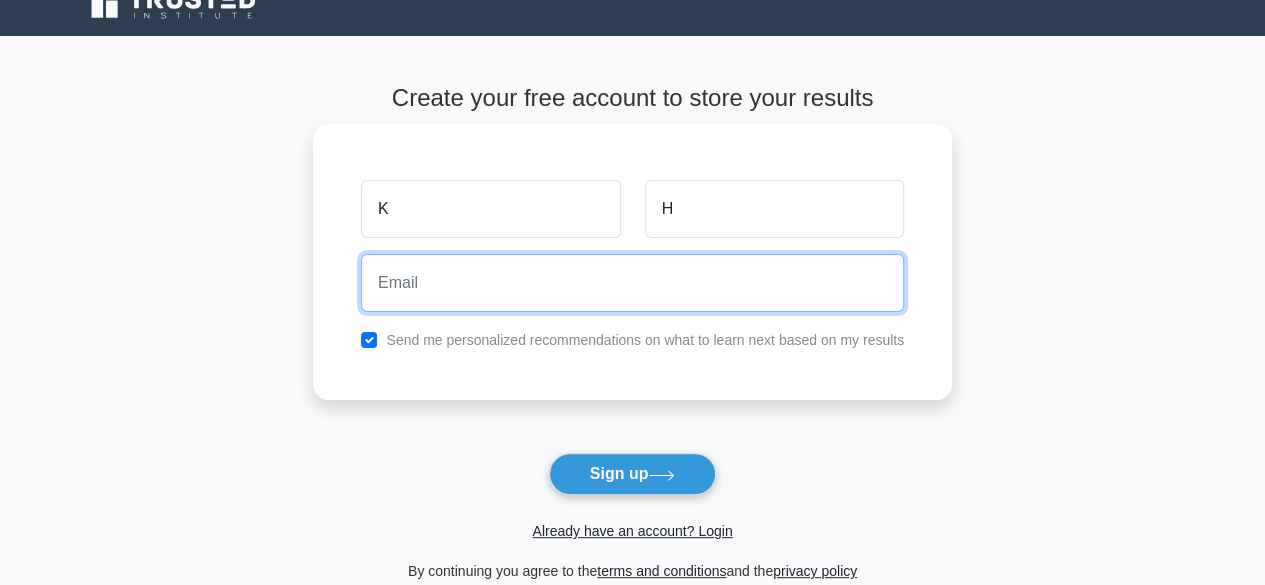 click at bounding box center (632, 283) 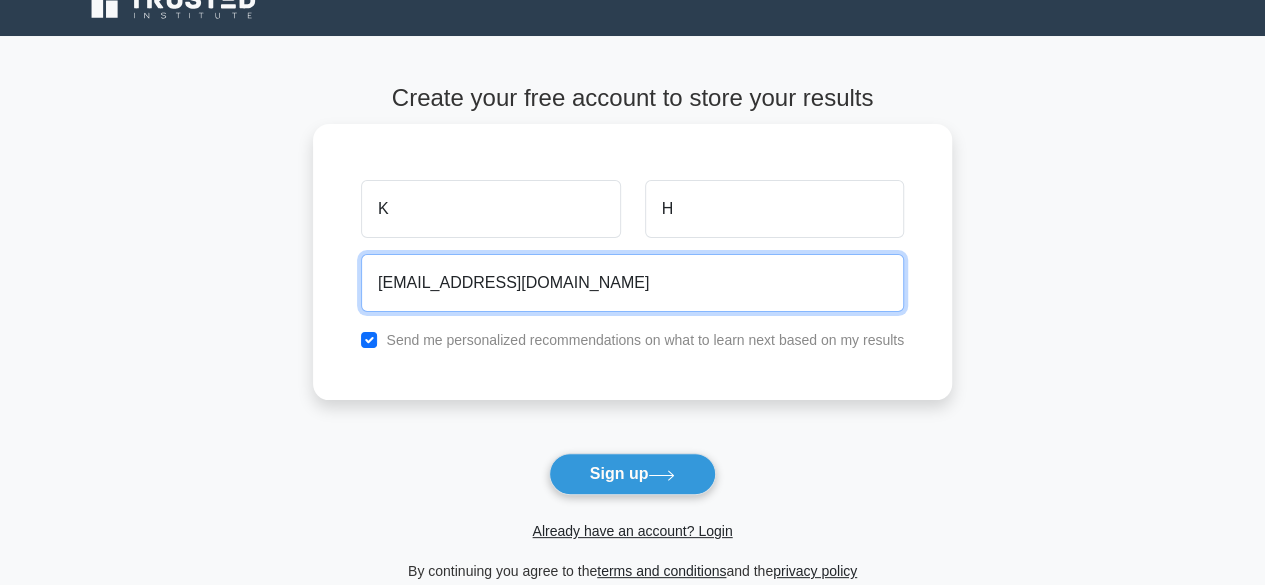 type on "contact.keelyhasim@gmail.com" 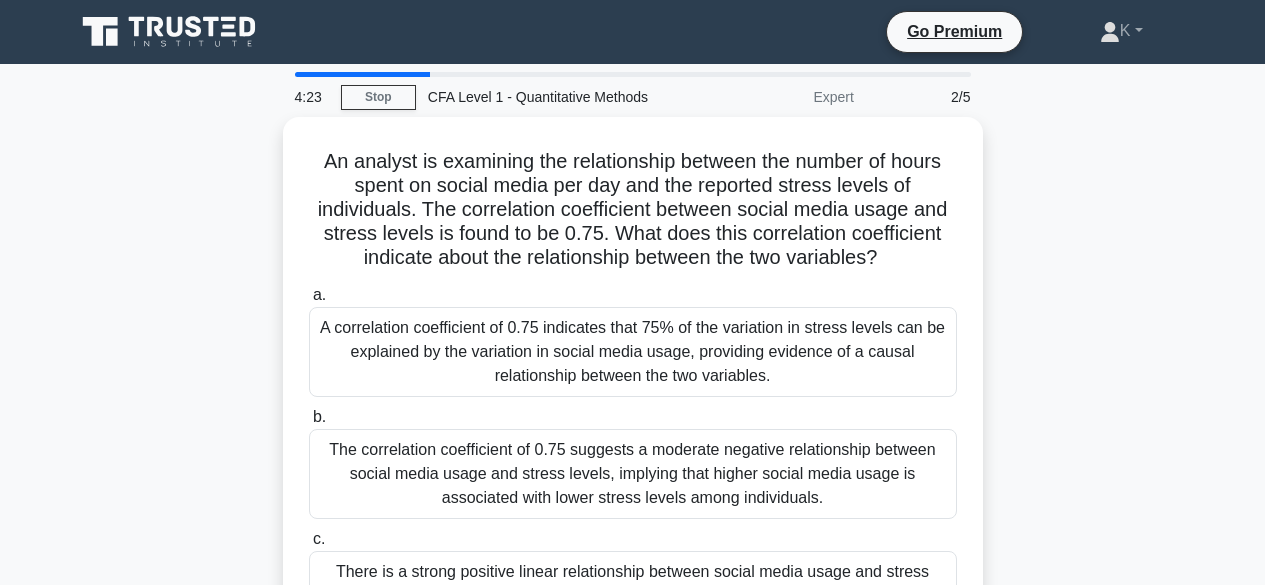 scroll, scrollTop: 0, scrollLeft: 0, axis: both 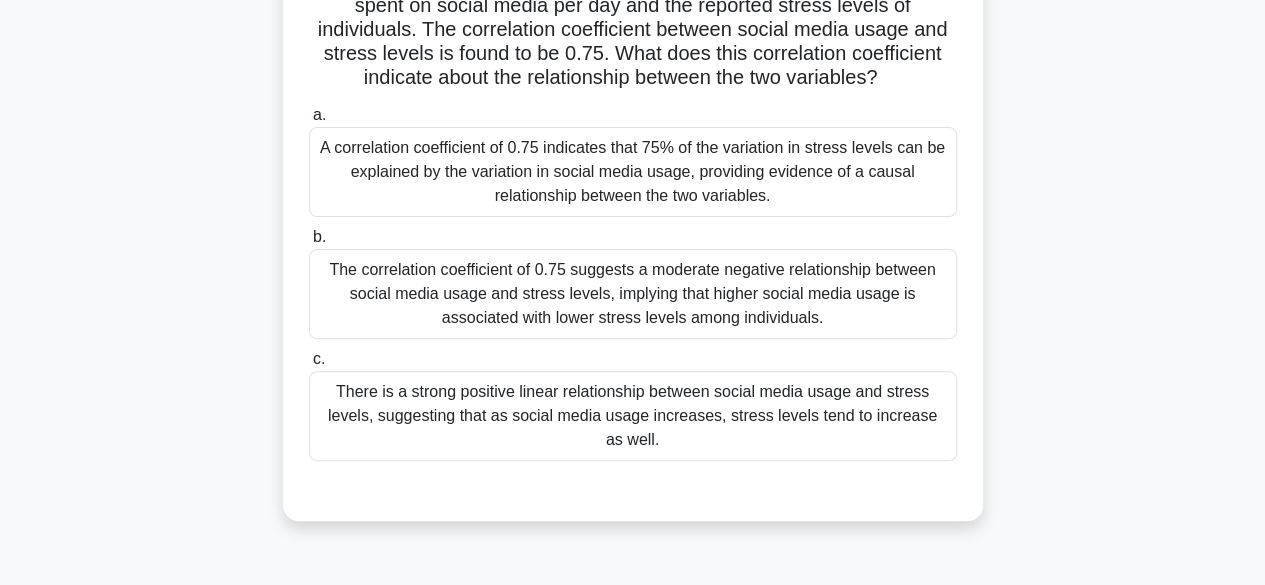 click on "There is a strong positive linear relationship between social media usage and stress levels, suggesting that as social media usage increases, stress levels tend to increase as well." at bounding box center (633, 416) 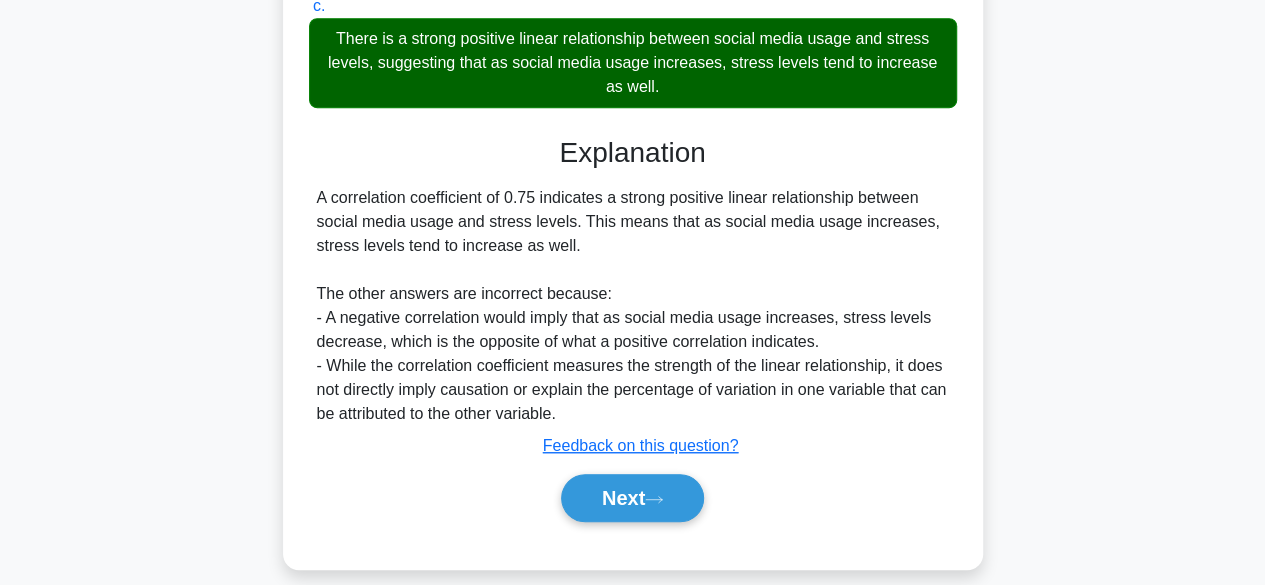 scroll, scrollTop: 529, scrollLeft: 0, axis: vertical 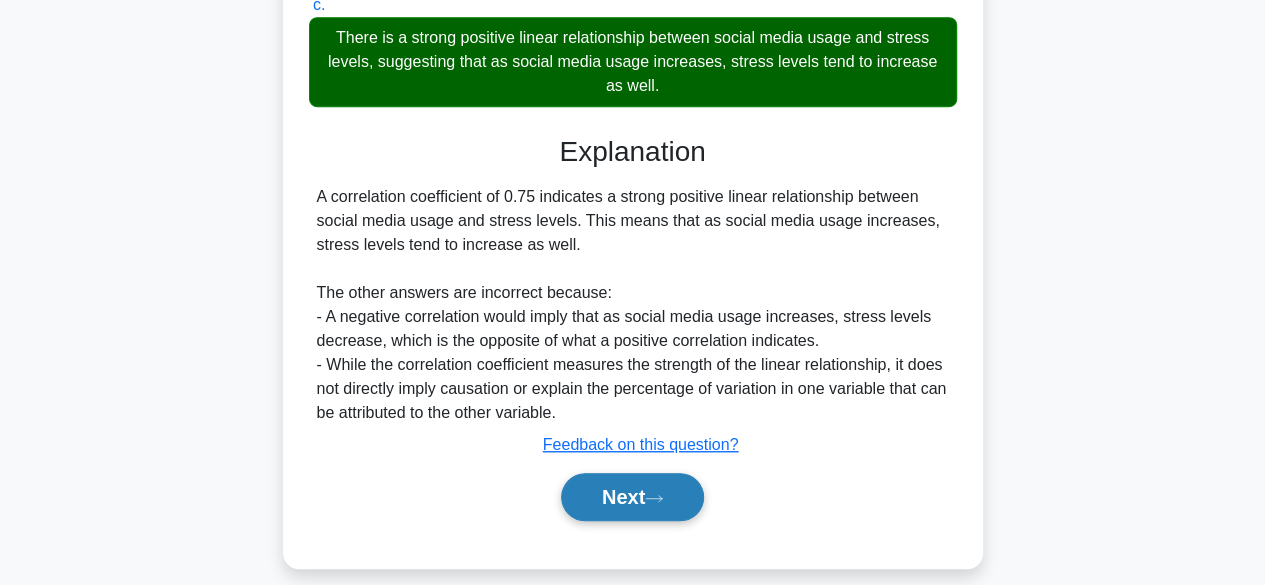 drag, startPoint x: 600, startPoint y: 494, endPoint x: 570, endPoint y: 499, distance: 30.413813 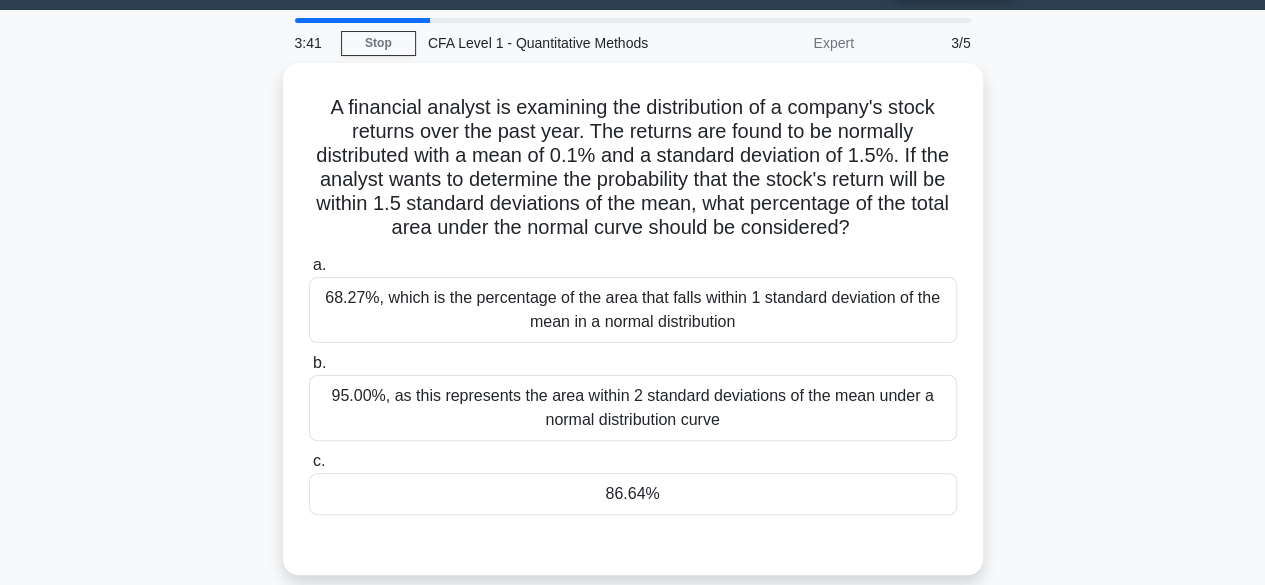 scroll, scrollTop: 53, scrollLeft: 0, axis: vertical 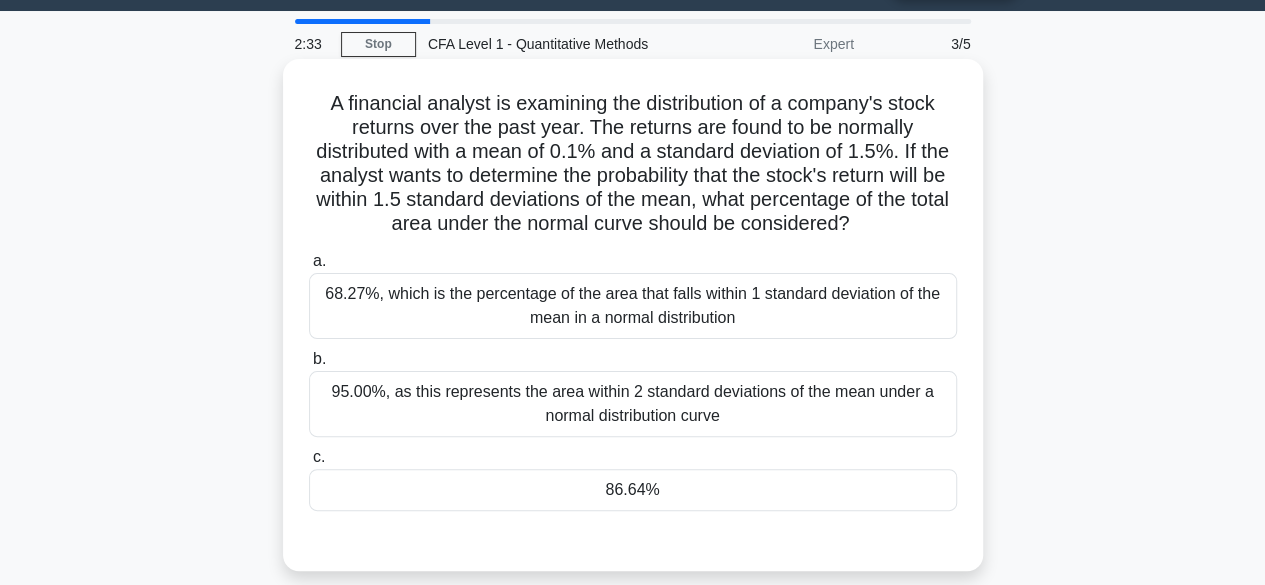 click on "95.00%, as this represents the area within 2 standard deviations of the mean under a normal distribution curve" at bounding box center (633, 404) 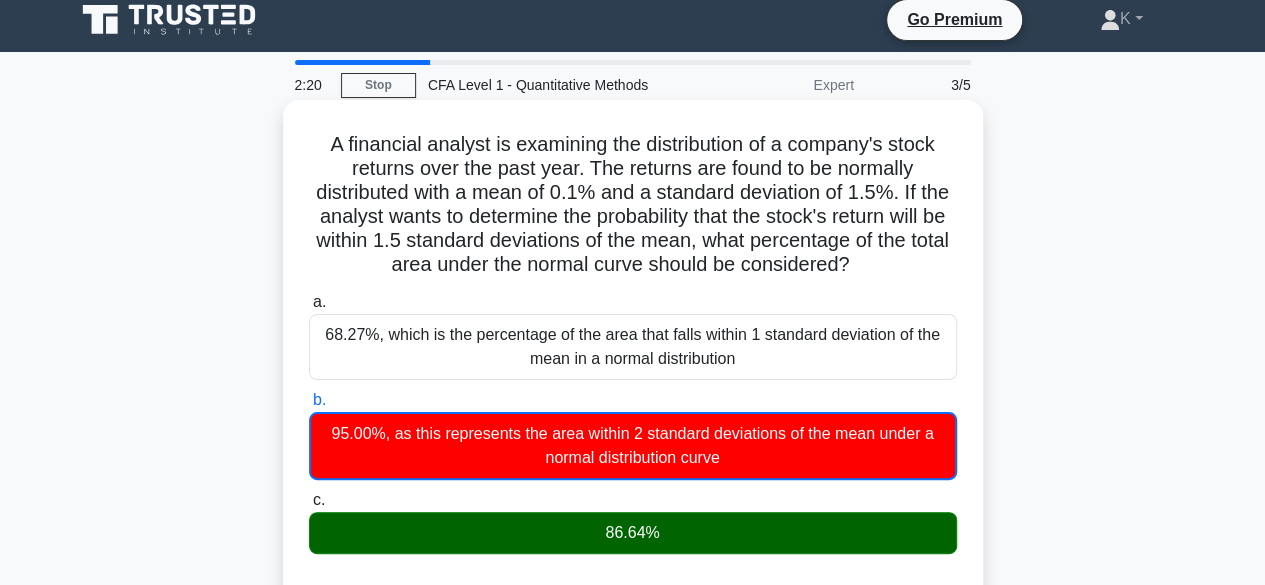 scroll, scrollTop: 14, scrollLeft: 0, axis: vertical 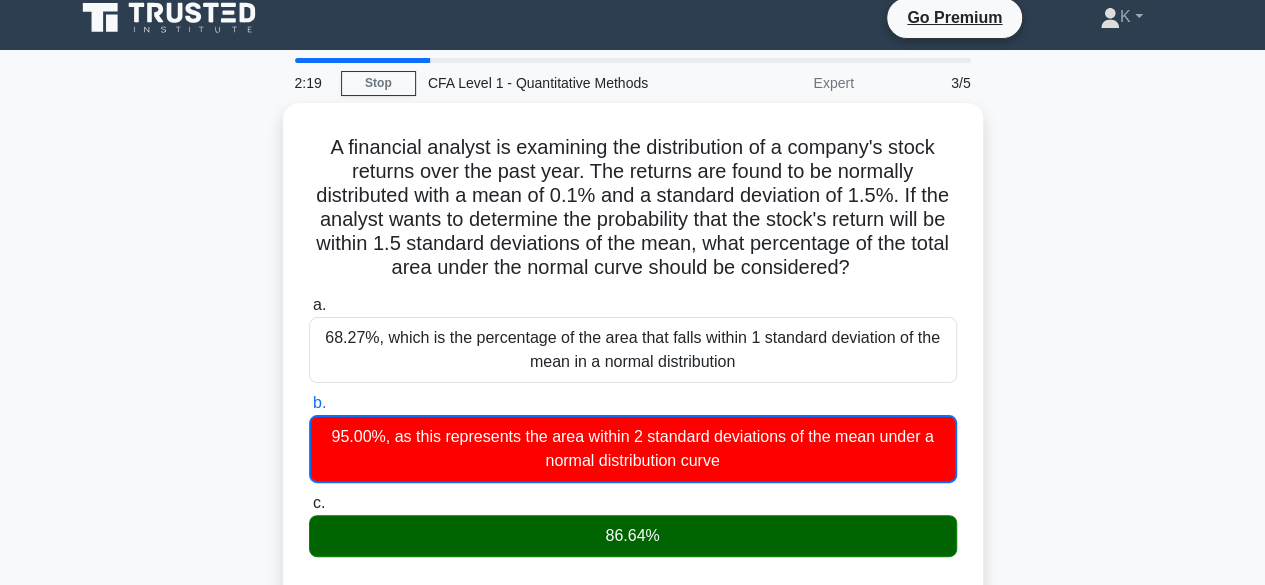 click on "2:19
Stop
CFA Level 1  - Quantitative Methods
Expert
3/5" at bounding box center (633, 83) 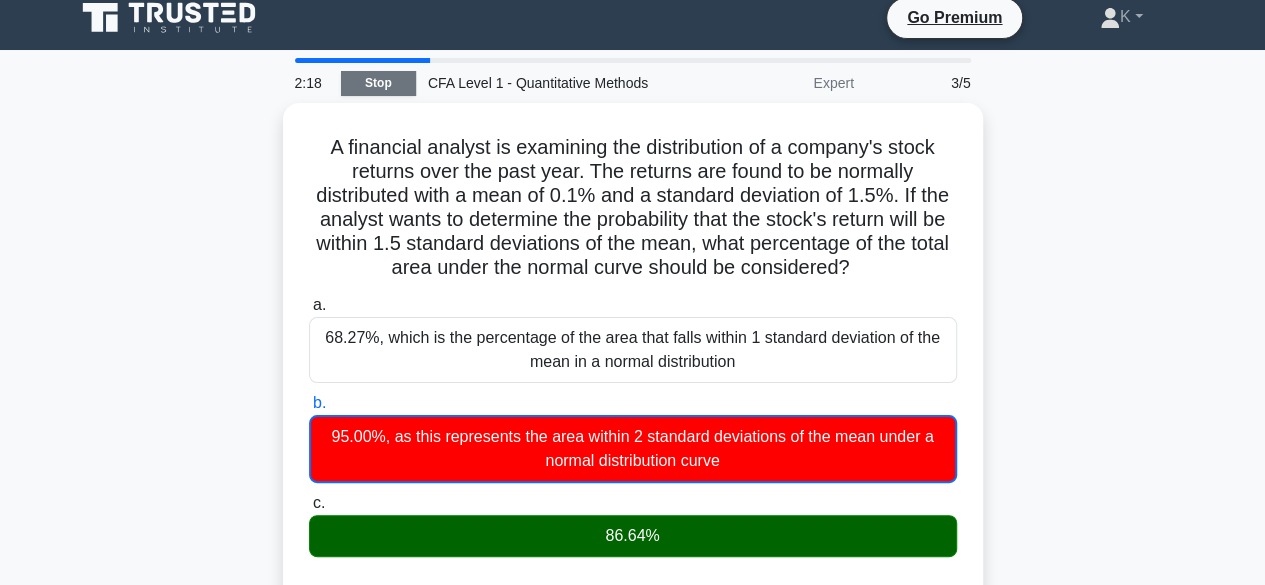 click on "Stop" at bounding box center (378, 83) 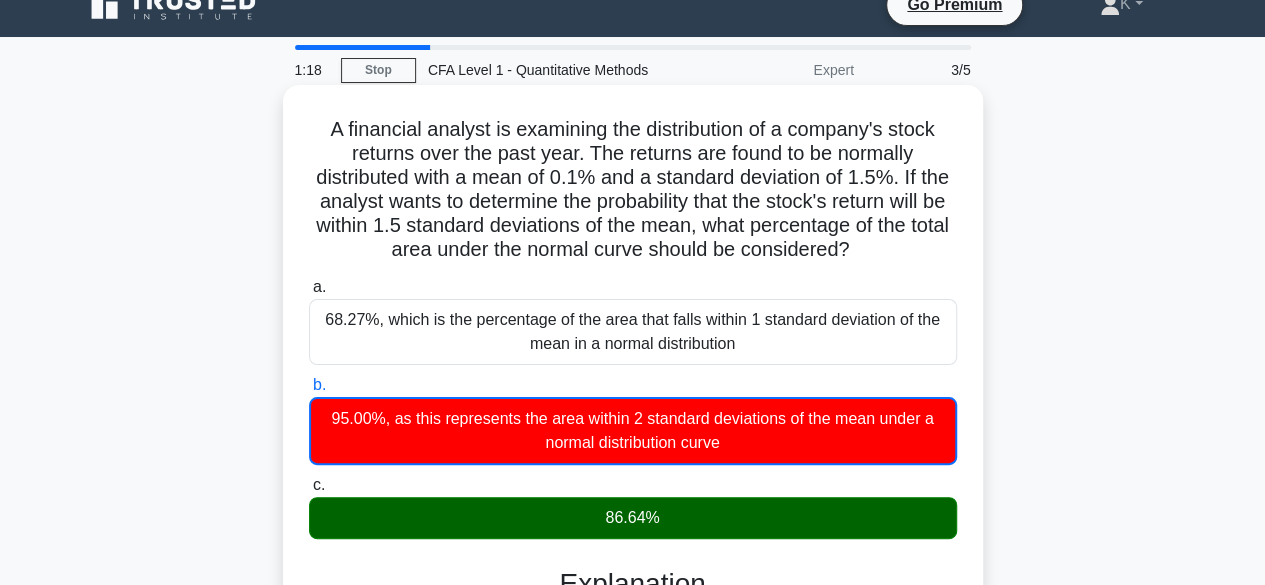 scroll, scrollTop: 26, scrollLeft: 0, axis: vertical 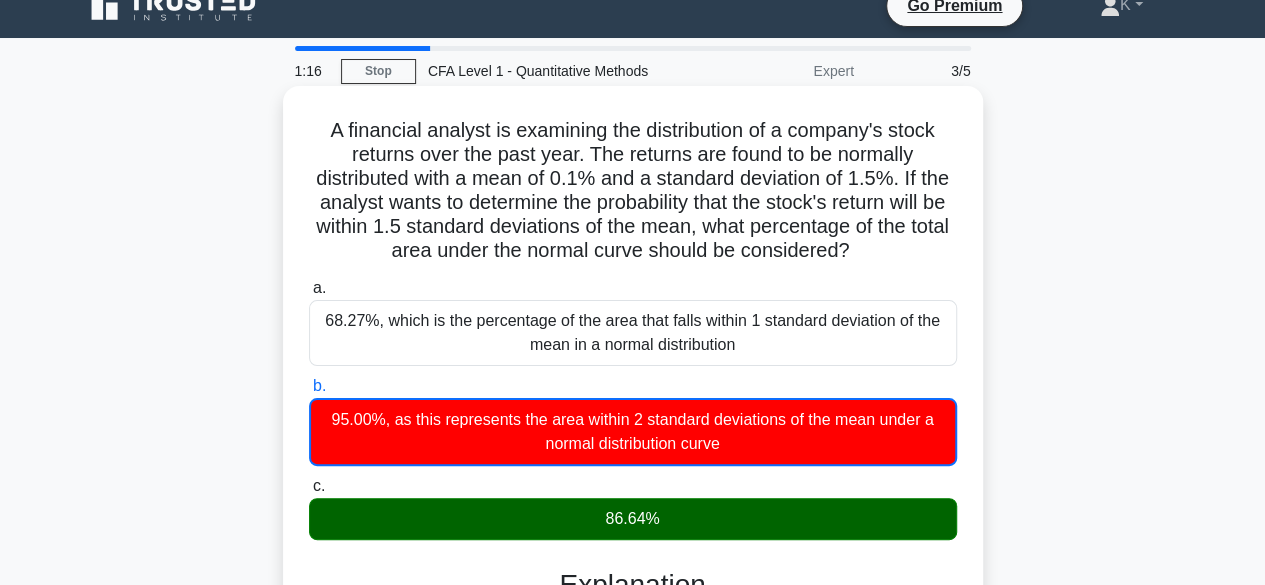 drag, startPoint x: 877, startPoint y: 252, endPoint x: 310, endPoint y: 118, distance: 582.6191 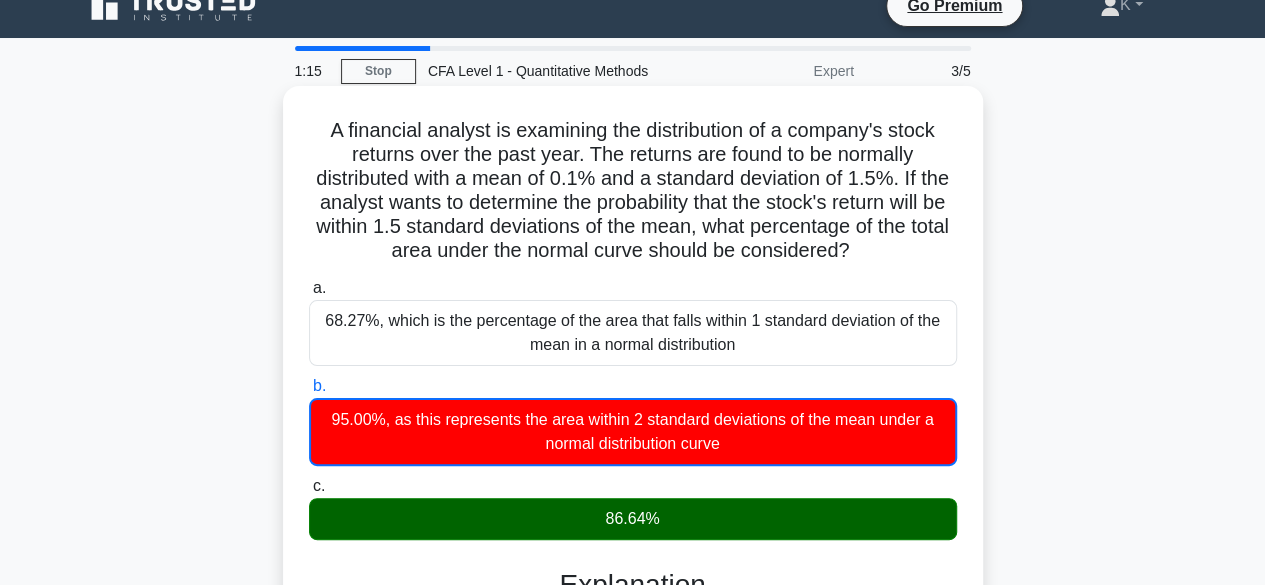 copy on "A financial analyst is examining the distribution of a company's stock returns over the past year. The returns are found to be normally distributed with a mean of 0.1% and a standard deviation of 1.5%. If the analyst wants to determine the probability that the stock's return will be within 1.5 standard deviations of the mean, what percentage of the total area under the normal curve should be considered?" 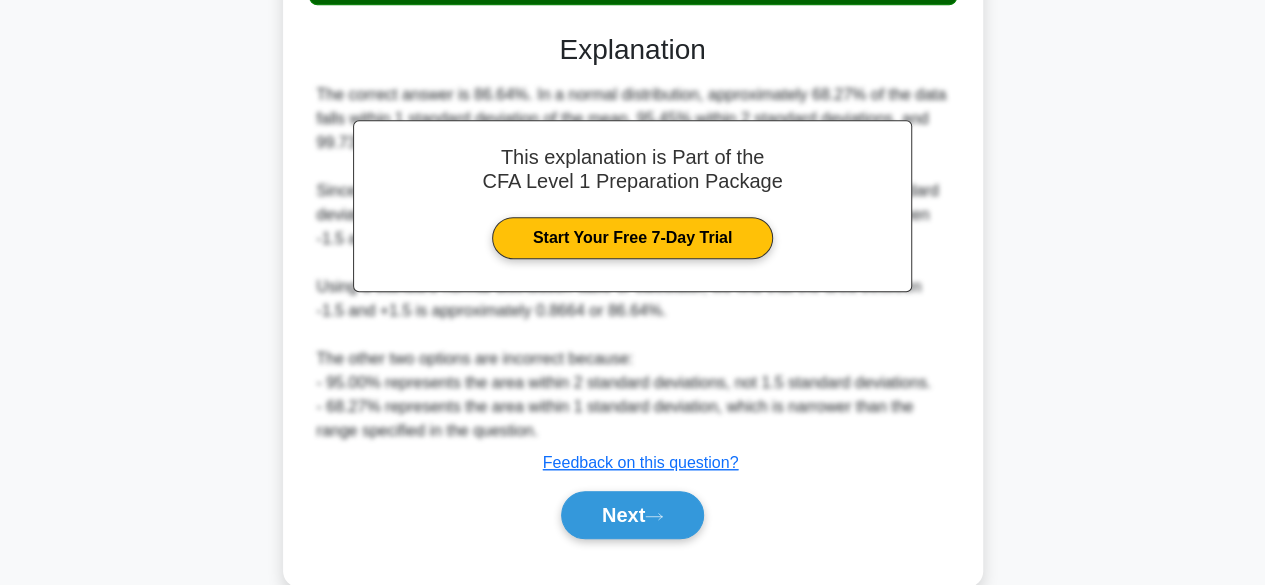 scroll, scrollTop: 598, scrollLeft: 0, axis: vertical 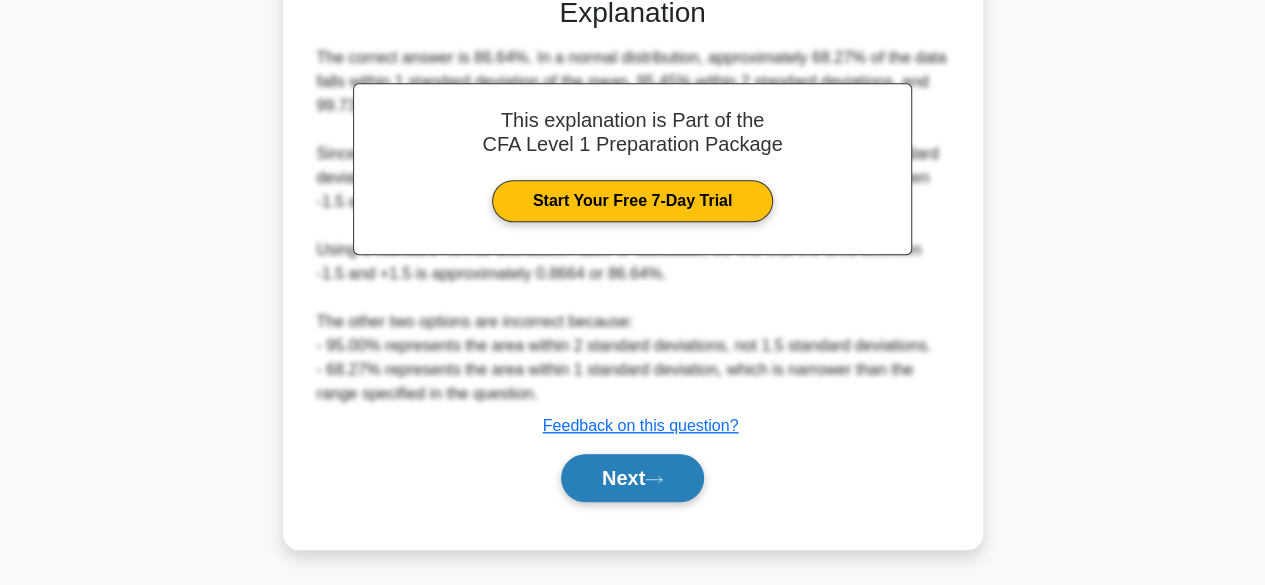 drag, startPoint x: 602, startPoint y: 457, endPoint x: 584, endPoint y: 471, distance: 22.803509 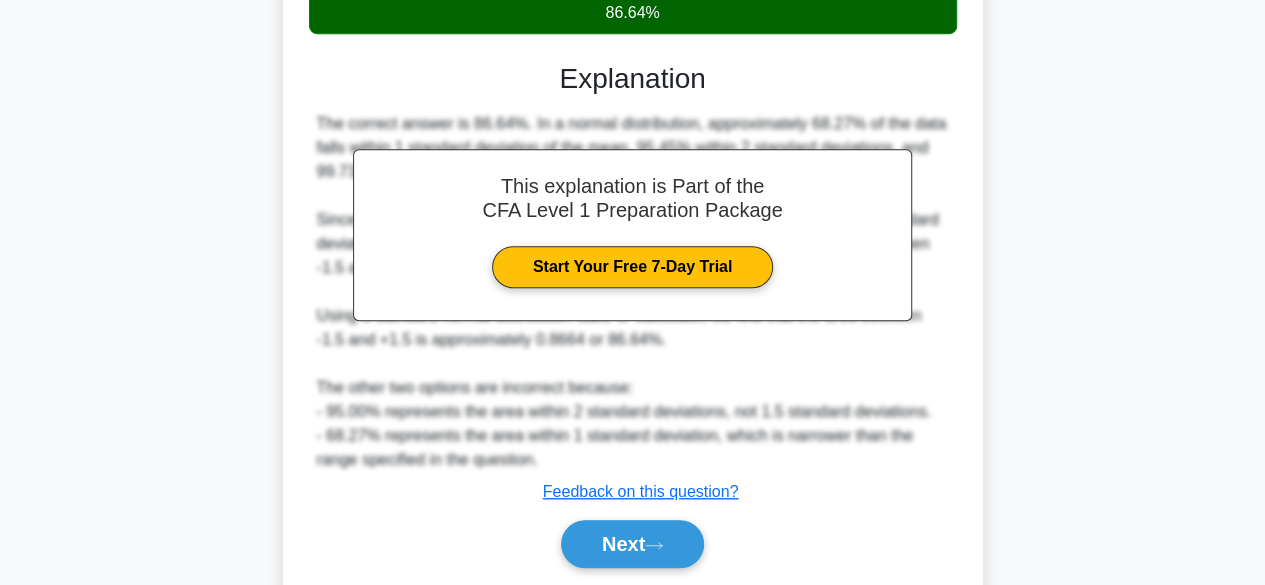 scroll, scrollTop: 532, scrollLeft: 0, axis: vertical 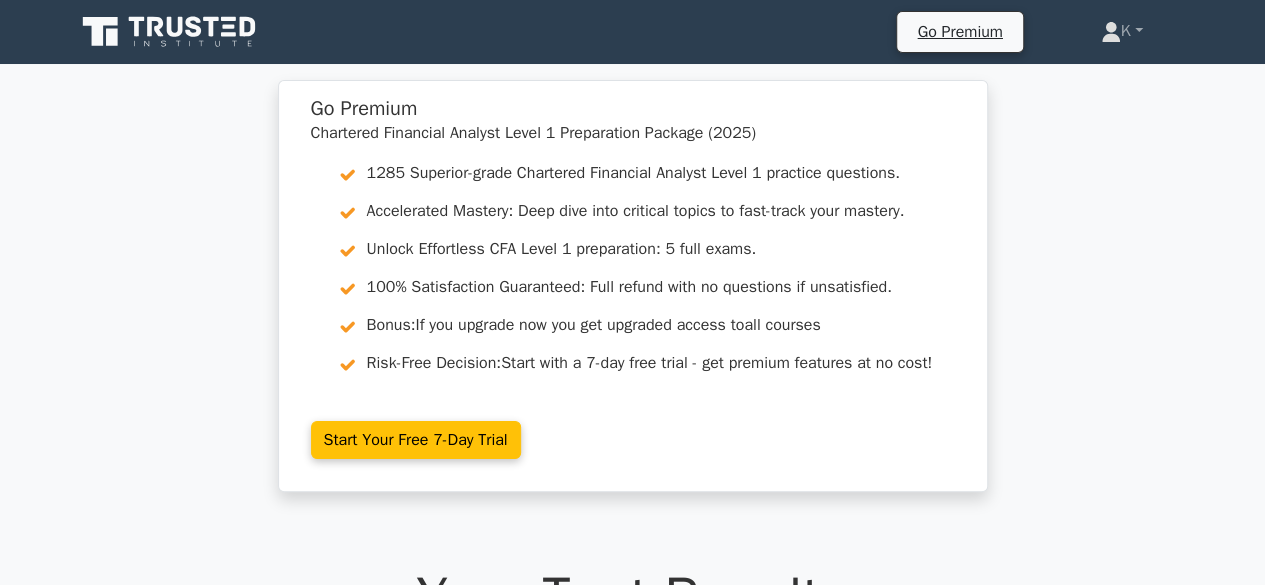 click 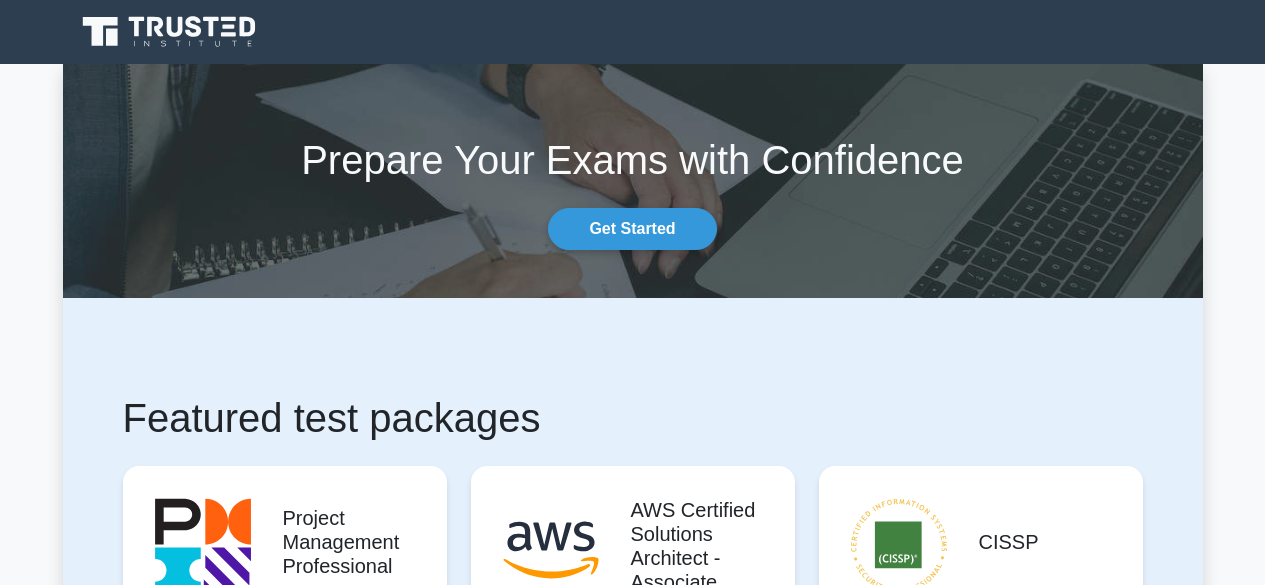 scroll, scrollTop: 0, scrollLeft: 0, axis: both 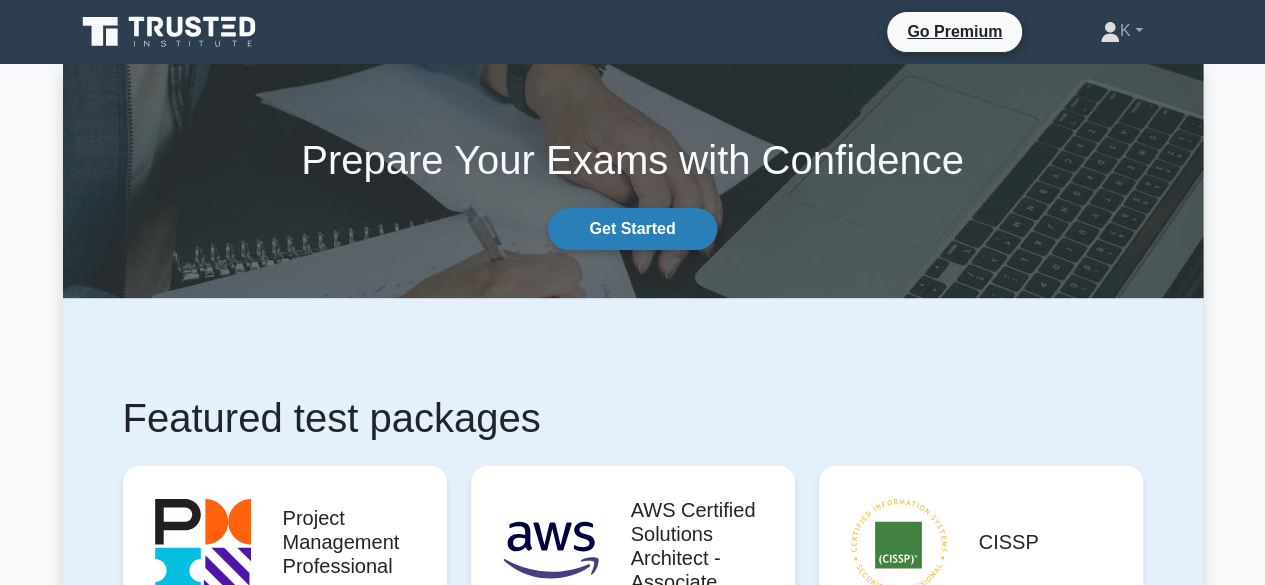 click on "Get Started" at bounding box center [632, 229] 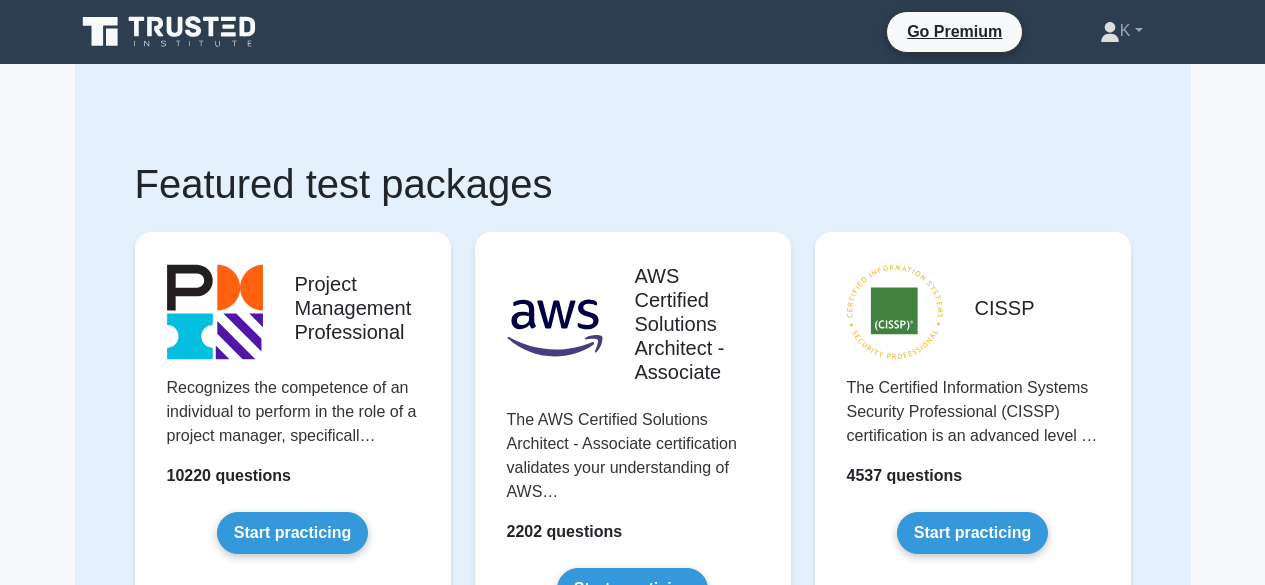 scroll, scrollTop: 112, scrollLeft: 0, axis: vertical 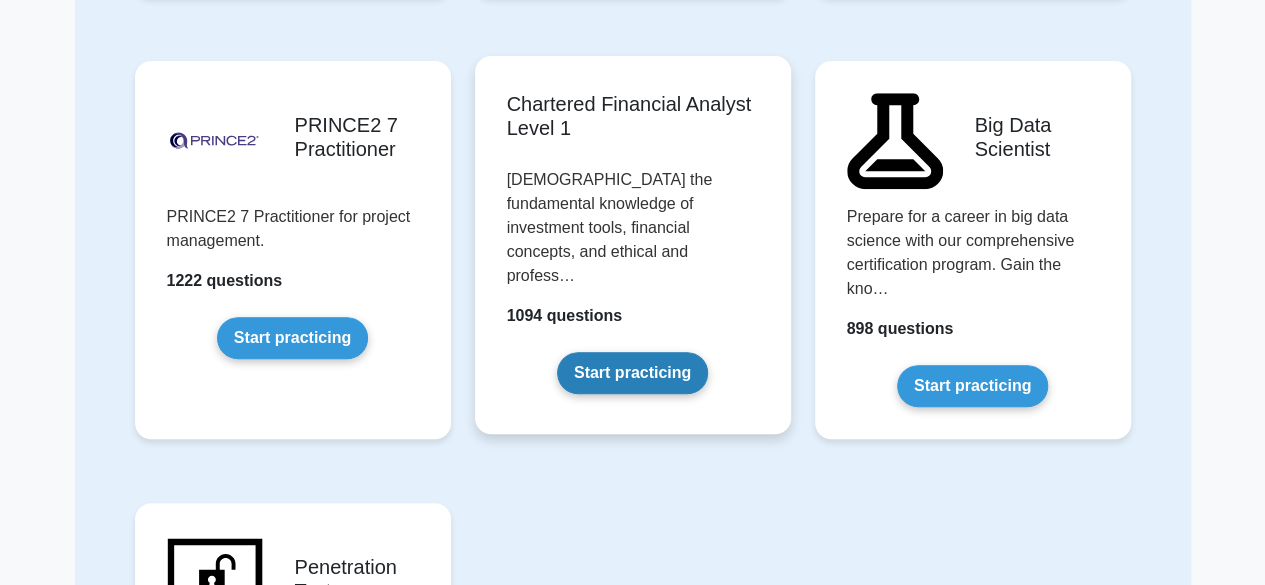click on "Start practicing" at bounding box center [632, 373] 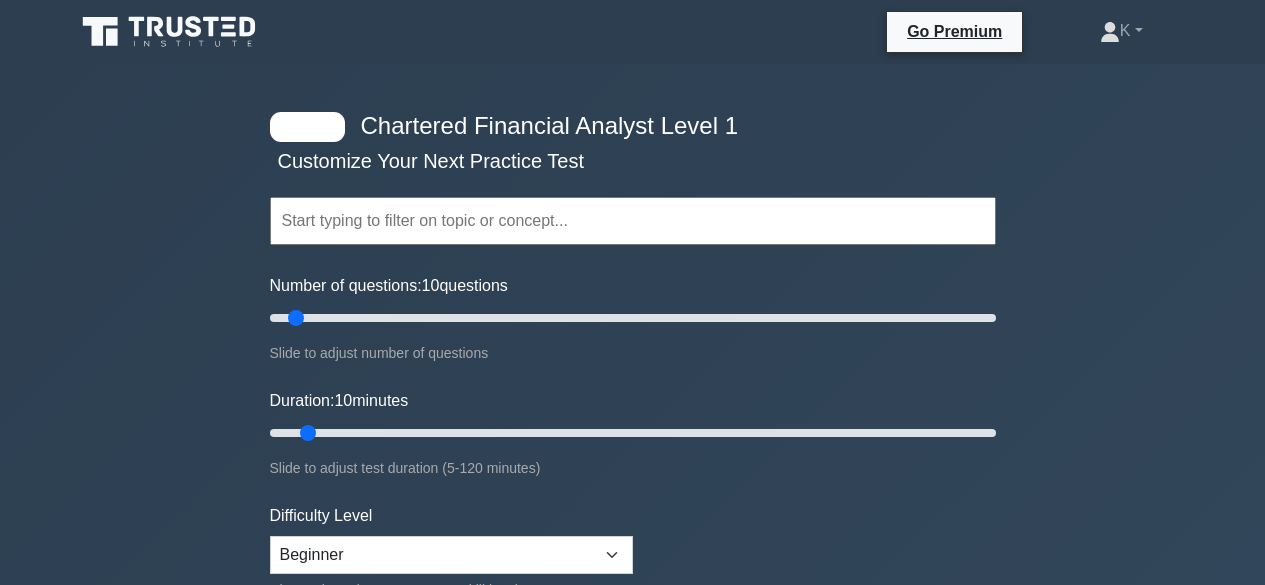 scroll, scrollTop: 0, scrollLeft: 0, axis: both 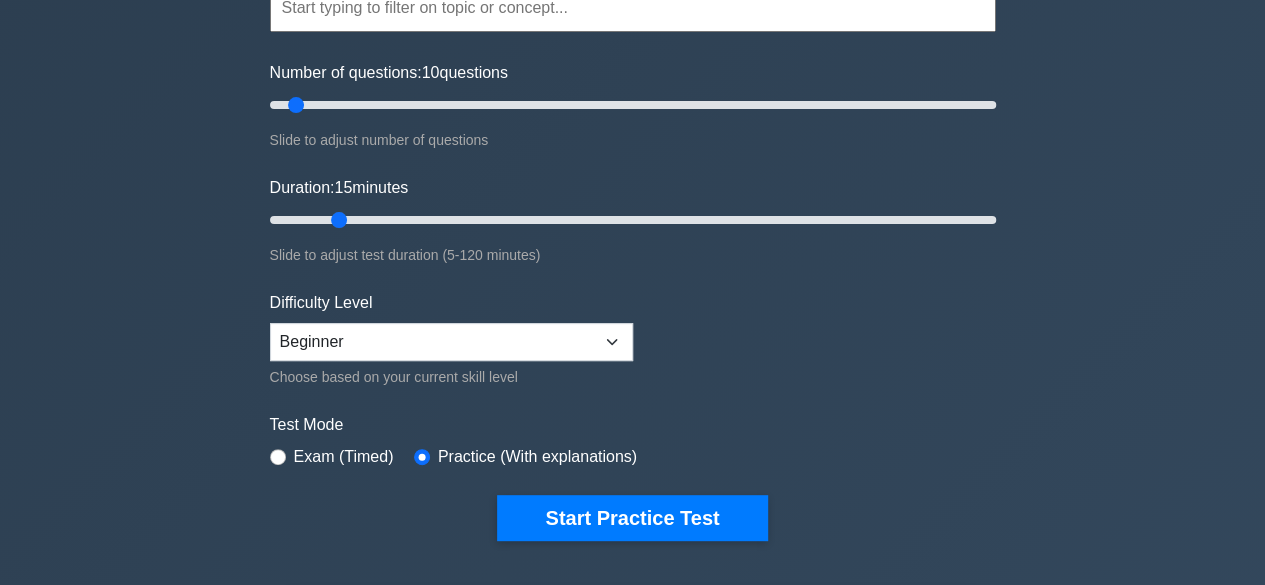 drag, startPoint x: 308, startPoint y: 220, endPoint x: 340, endPoint y: 220, distance: 32 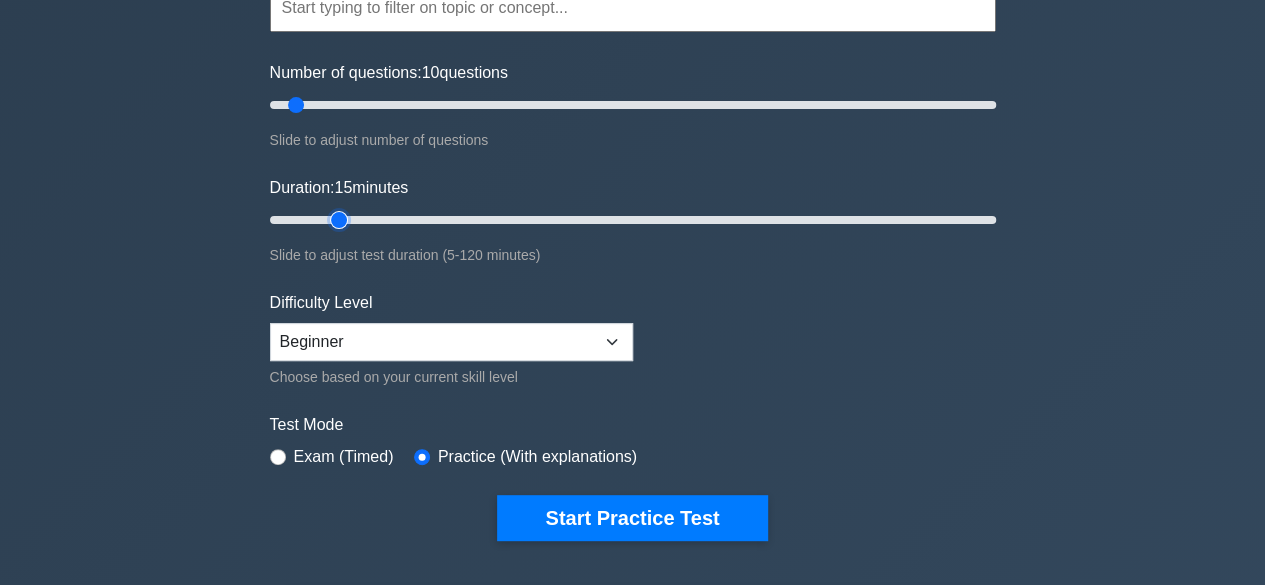 type on "15" 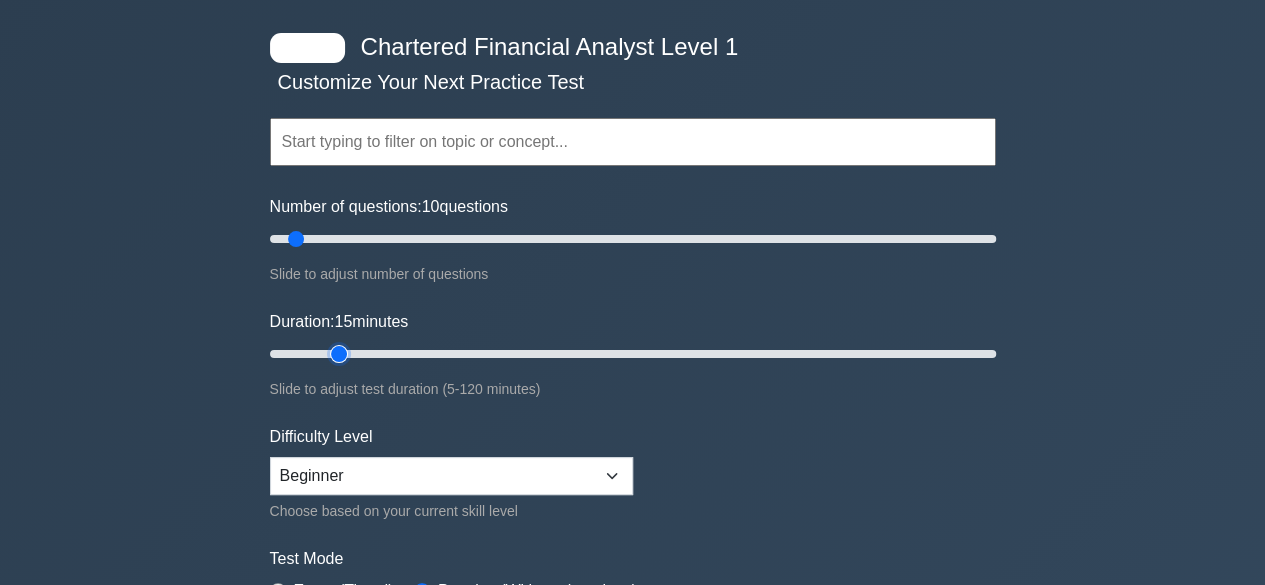 scroll, scrollTop: 77, scrollLeft: 0, axis: vertical 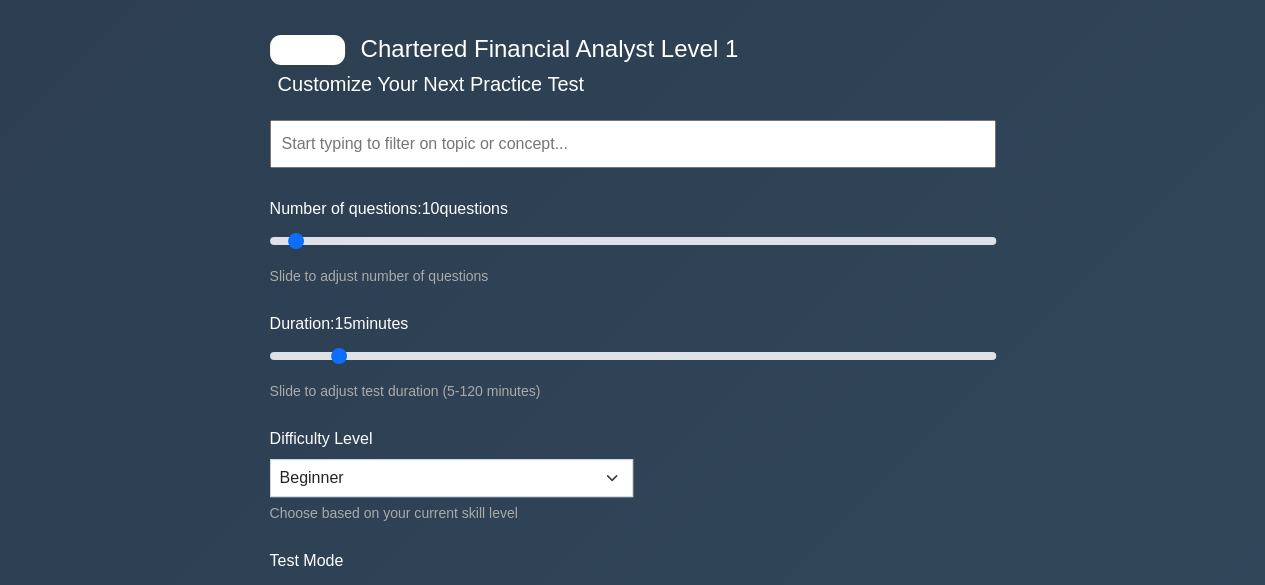 click at bounding box center (633, 144) 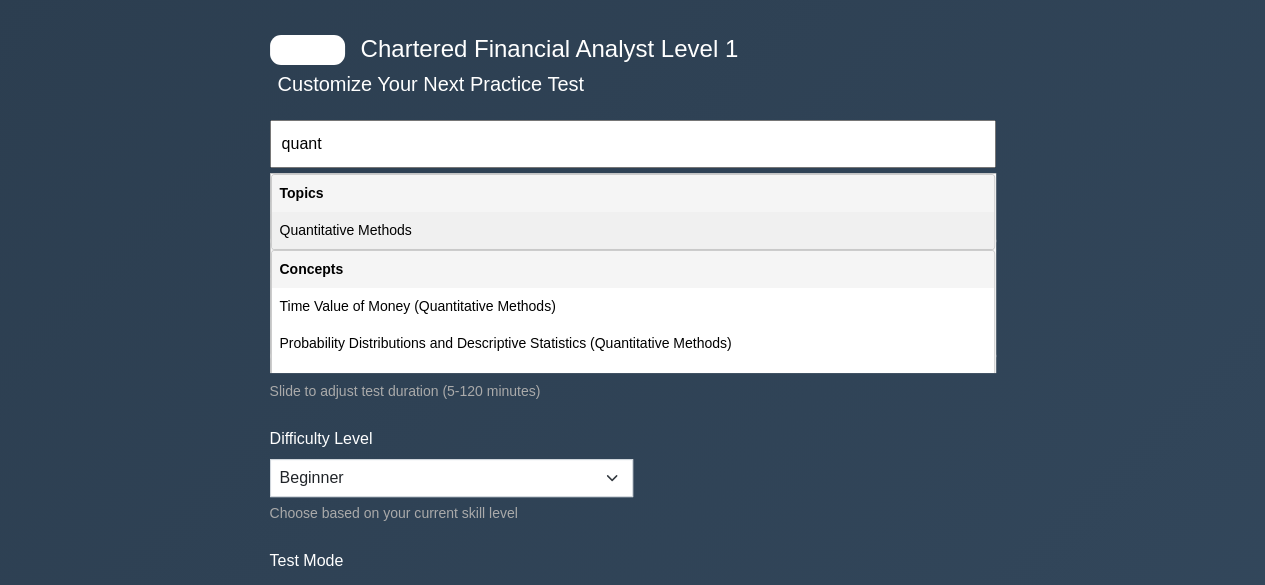 click on "Quantitative Methods" at bounding box center (633, 230) 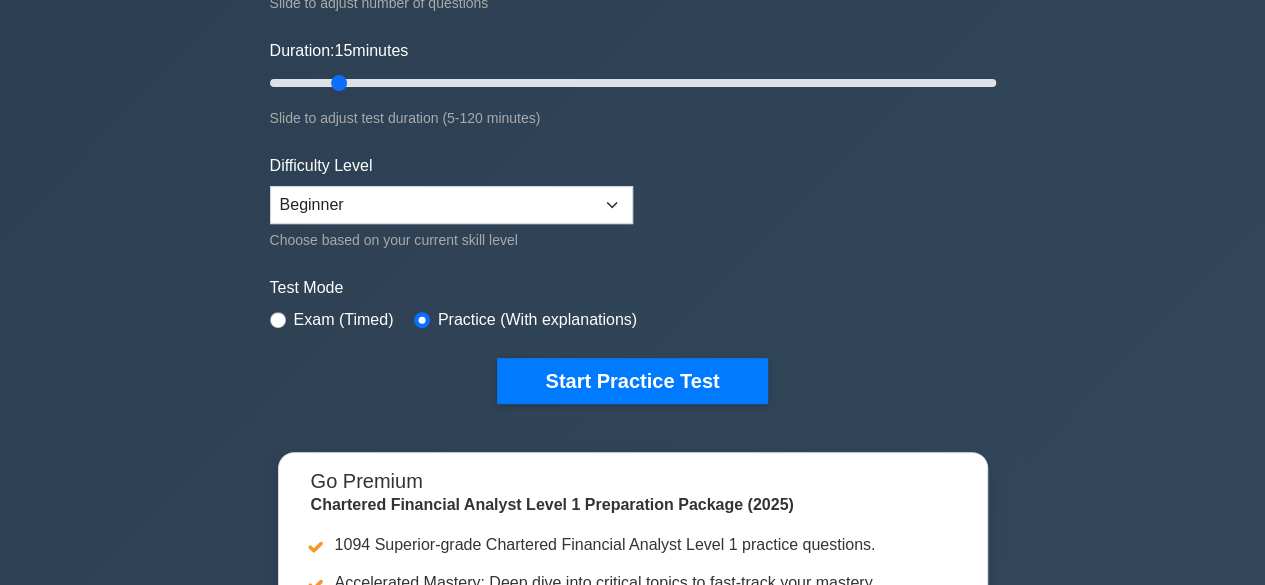 scroll, scrollTop: 354, scrollLeft: 0, axis: vertical 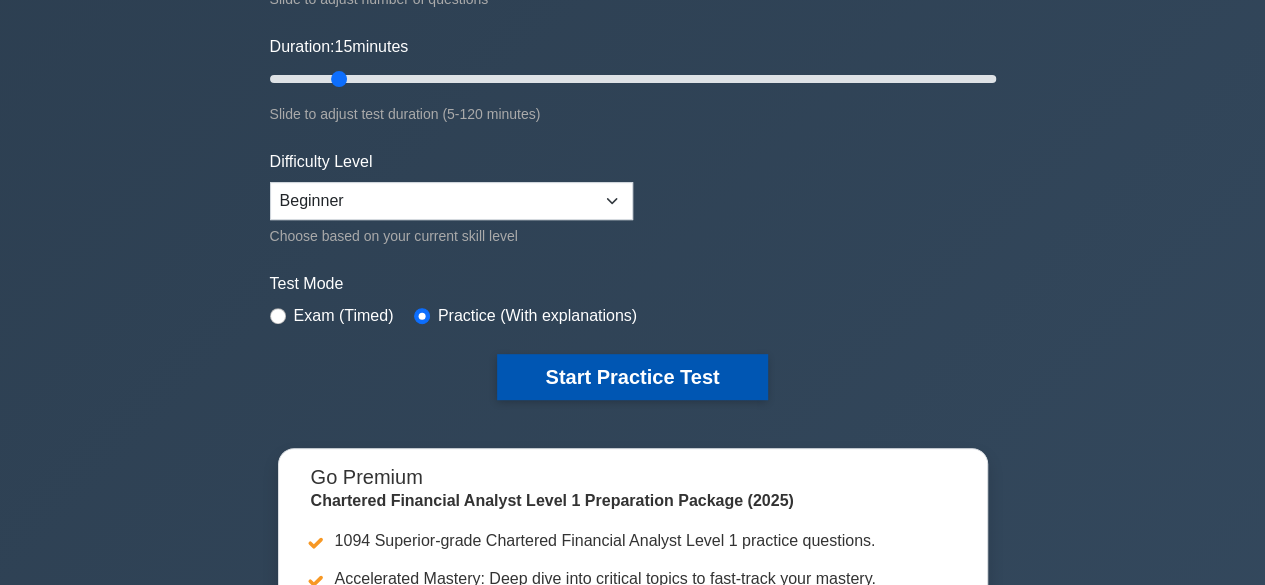 click on "Start Practice Test" at bounding box center (632, 377) 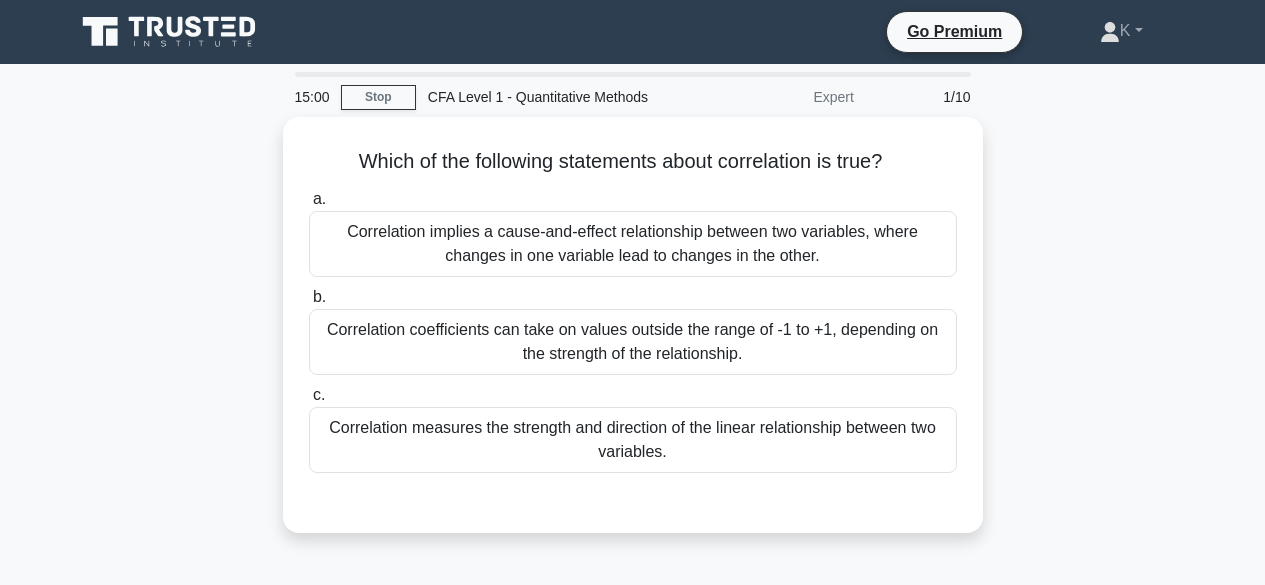 scroll, scrollTop: 0, scrollLeft: 0, axis: both 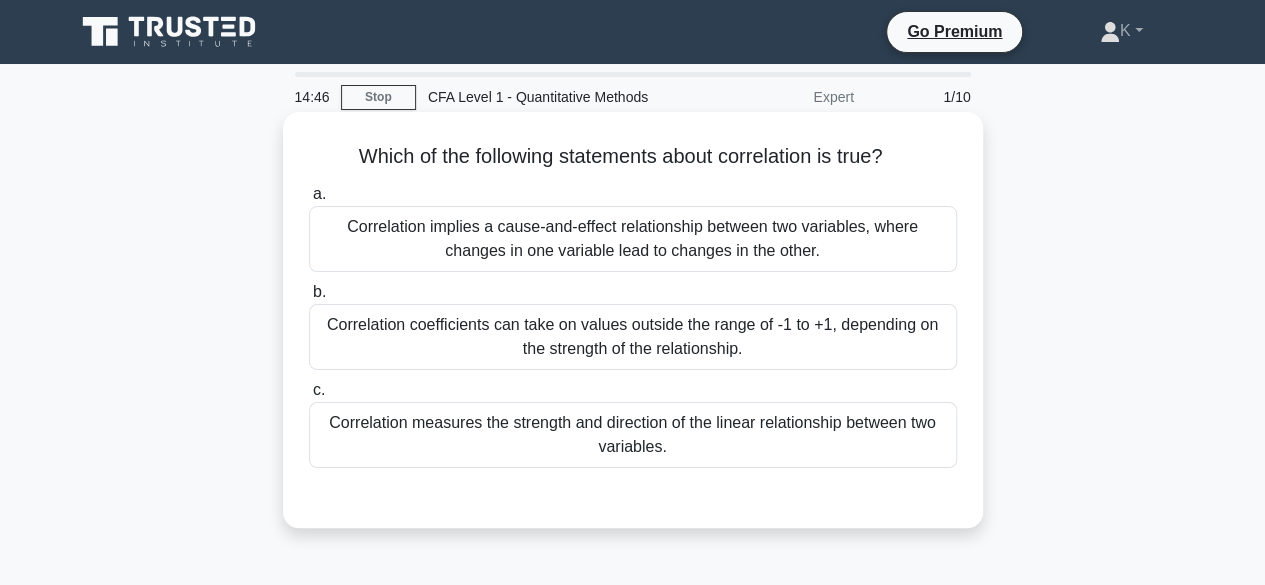 click on "Correlation measures the strength and direction of the linear relationship between two variables." at bounding box center [633, 435] 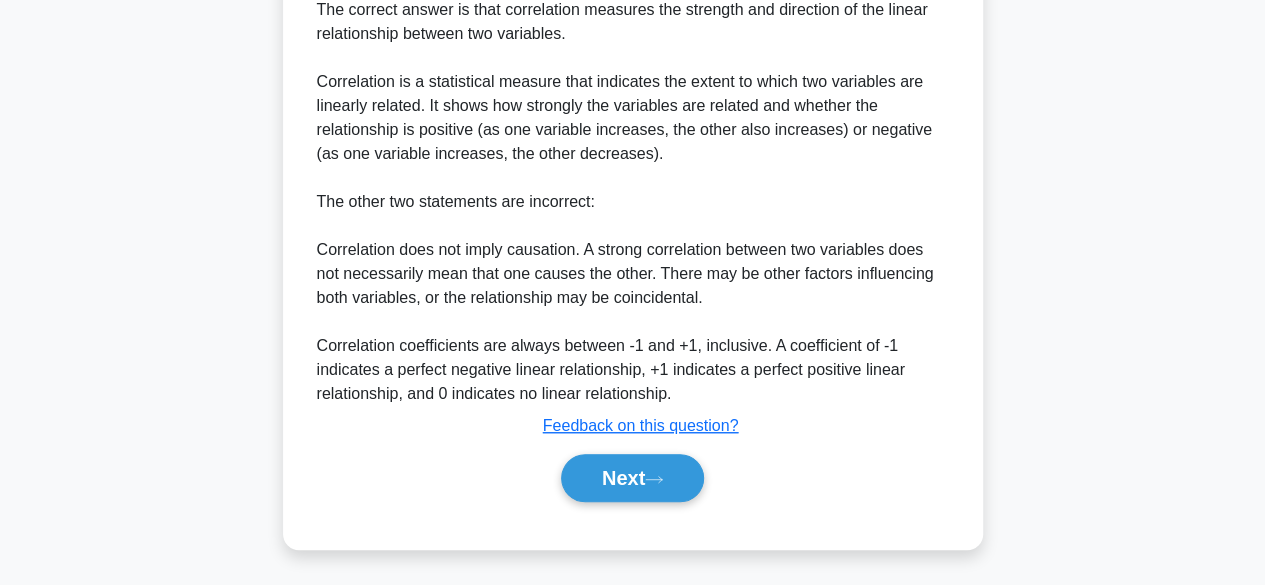 scroll, scrollTop: 547, scrollLeft: 0, axis: vertical 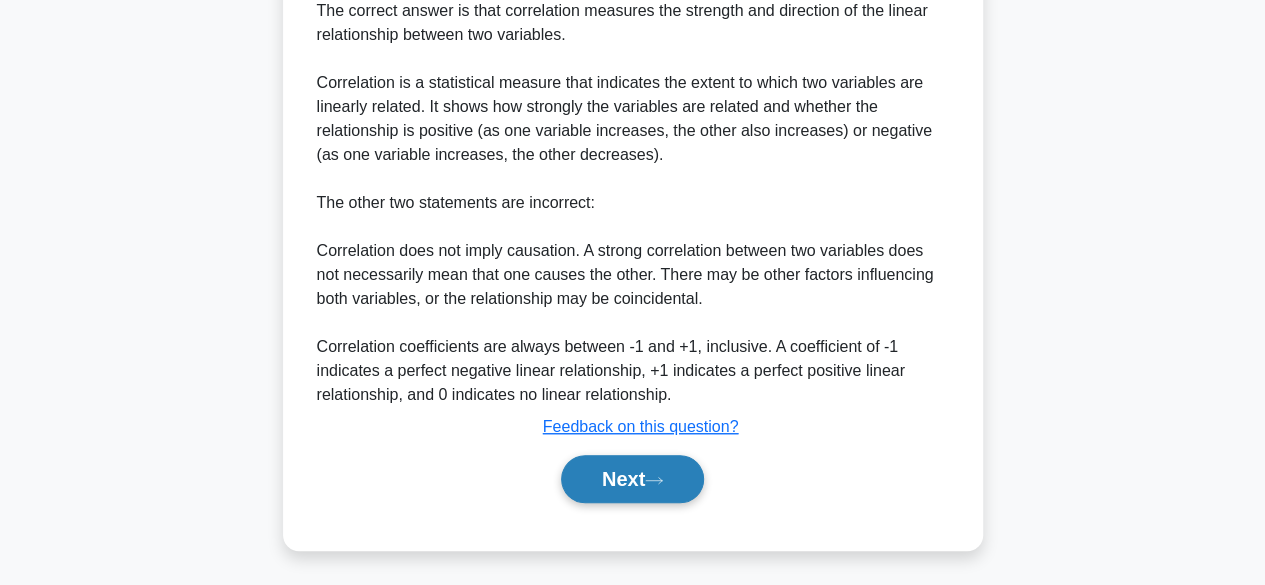 click on "Next" at bounding box center [632, 479] 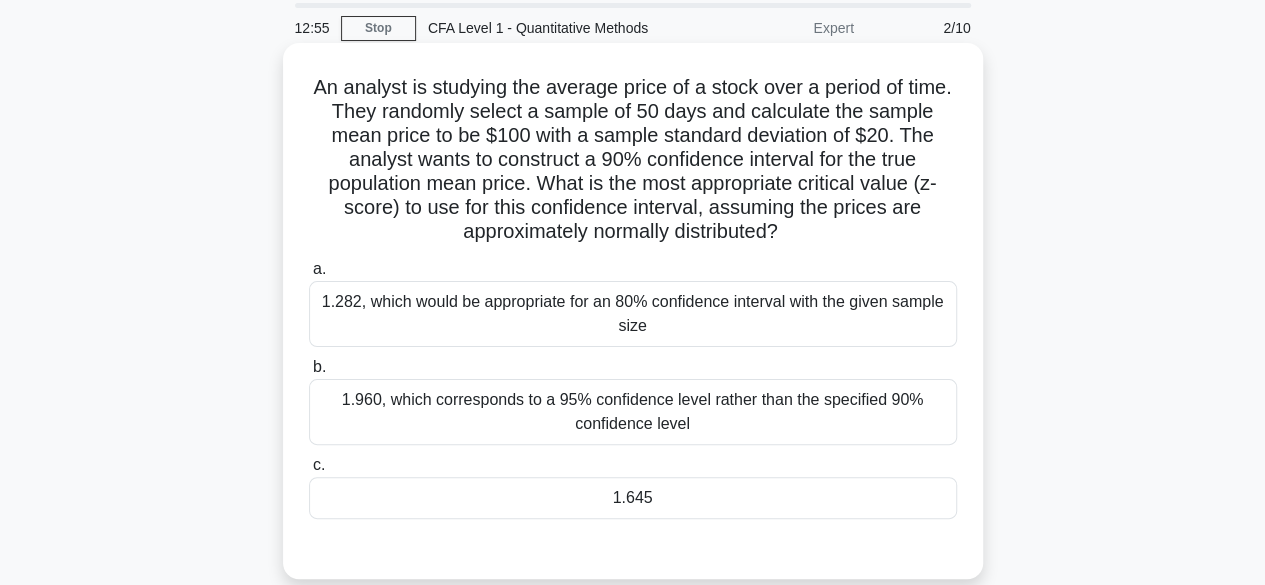 scroll, scrollTop: 70, scrollLeft: 0, axis: vertical 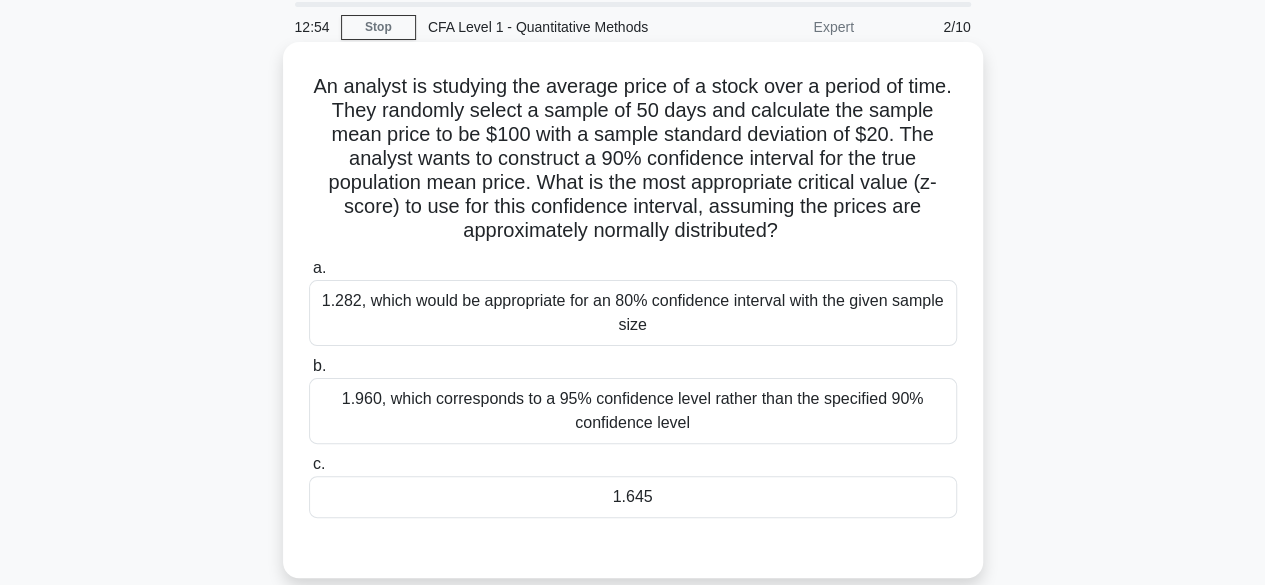 click on "1.645" at bounding box center [633, 497] 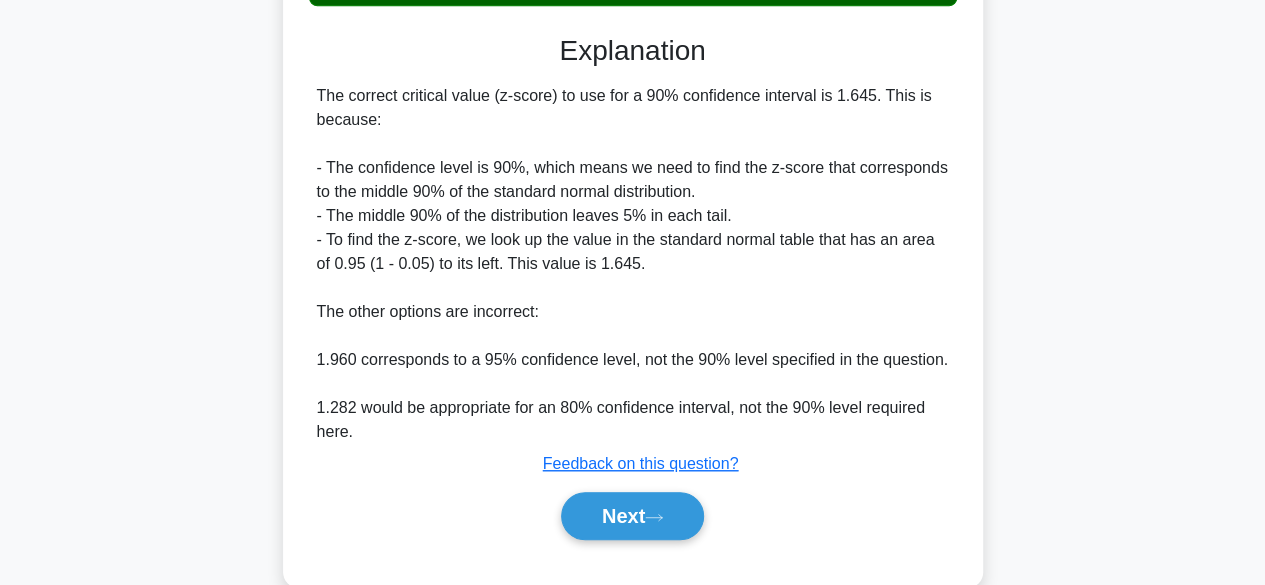 scroll, scrollTop: 584, scrollLeft: 0, axis: vertical 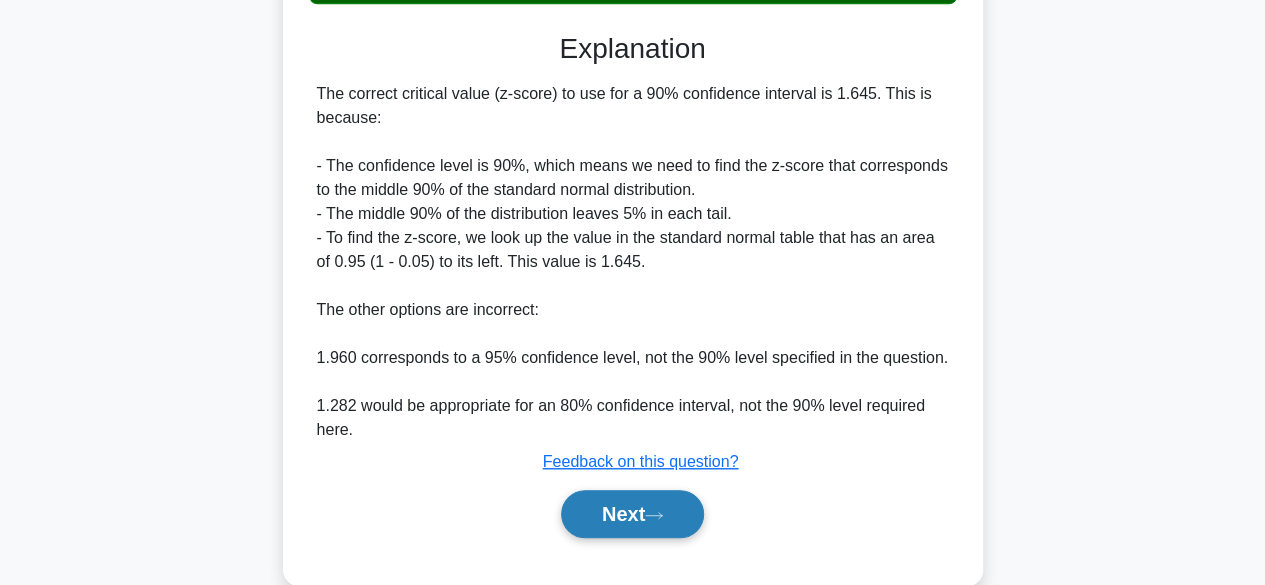 click on "Next" at bounding box center (632, 514) 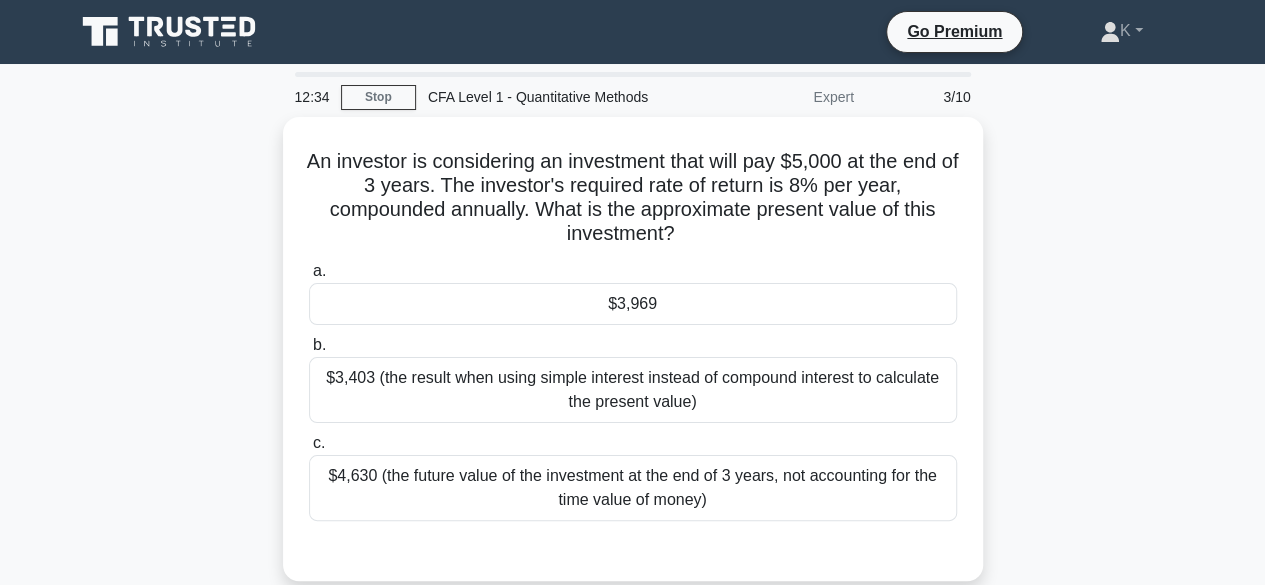 scroll, scrollTop: 1, scrollLeft: 0, axis: vertical 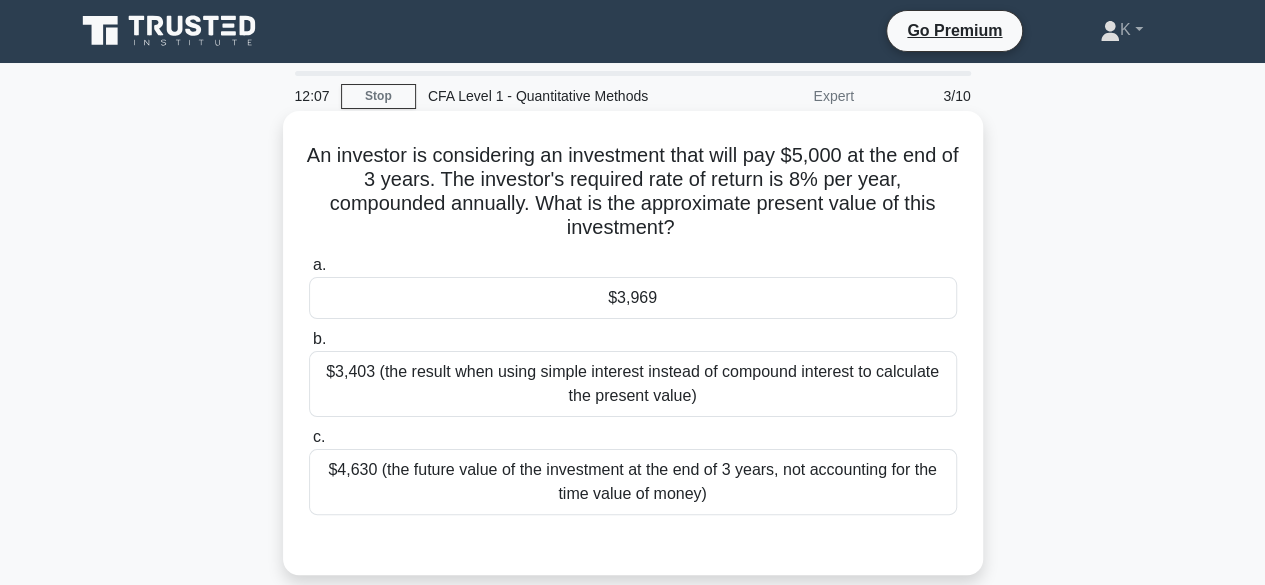 drag, startPoint x: 681, startPoint y: 281, endPoint x: 636, endPoint y: 298, distance: 48.104053 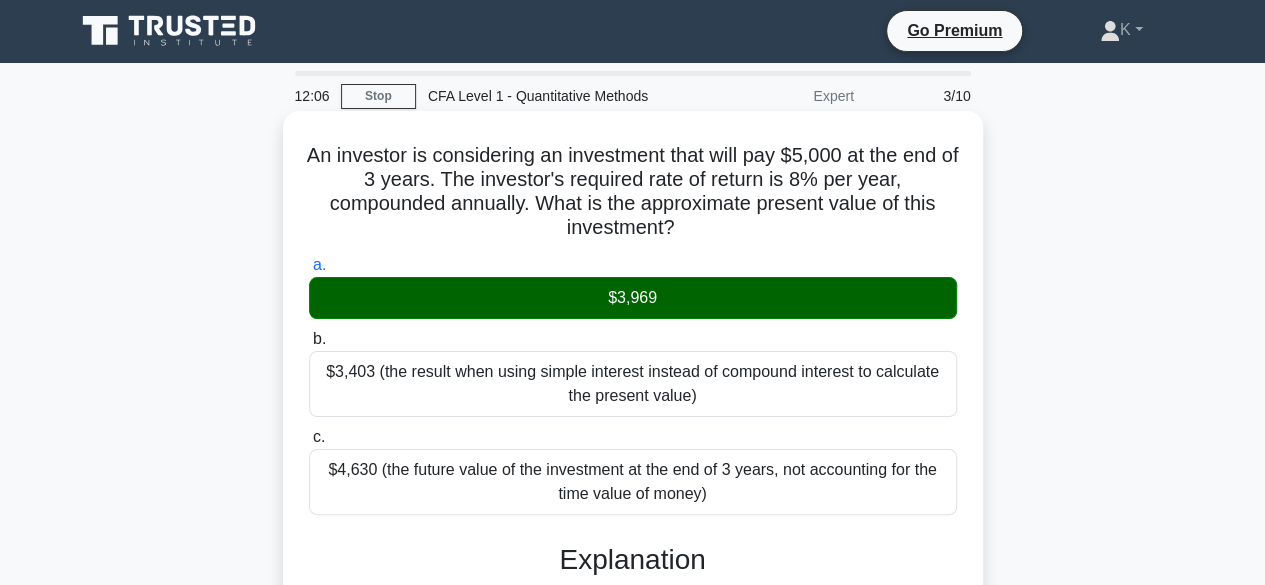 drag, startPoint x: 636, startPoint y: 298, endPoint x: 581, endPoint y: 299, distance: 55.00909 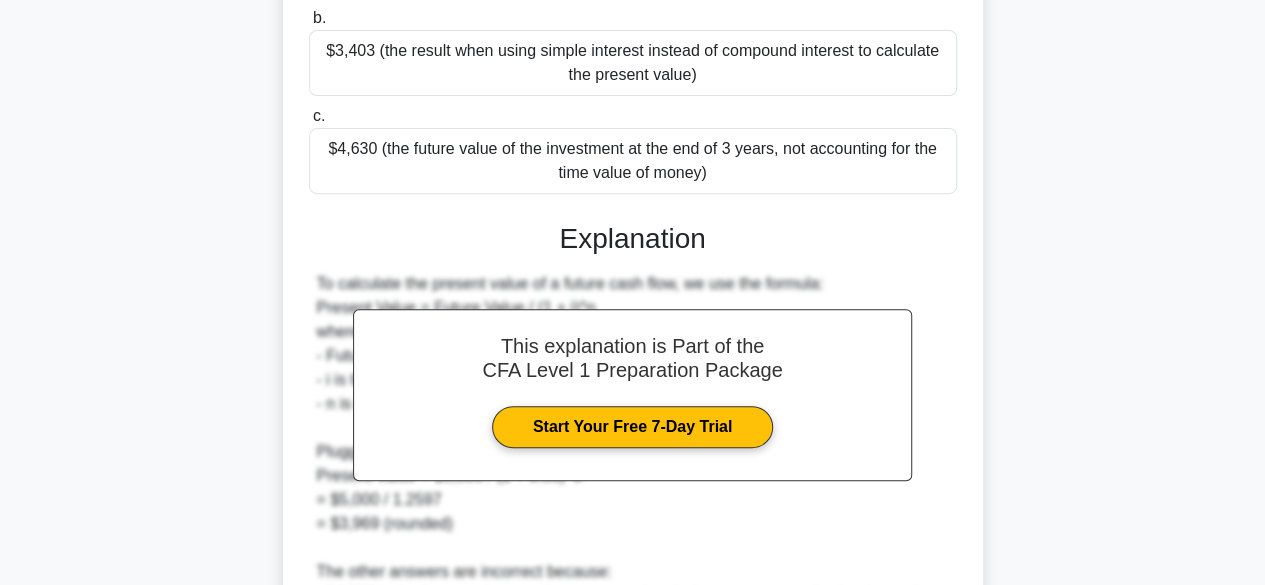 scroll, scrollTop: 596, scrollLeft: 0, axis: vertical 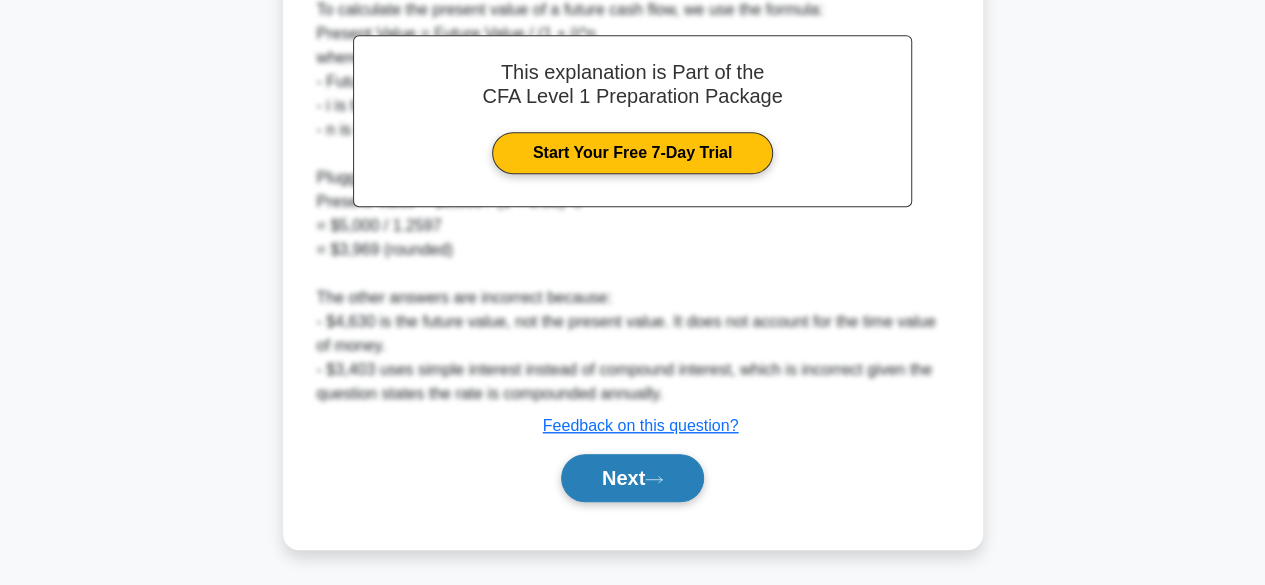 drag, startPoint x: 626, startPoint y: 480, endPoint x: 580, endPoint y: 482, distance: 46.043457 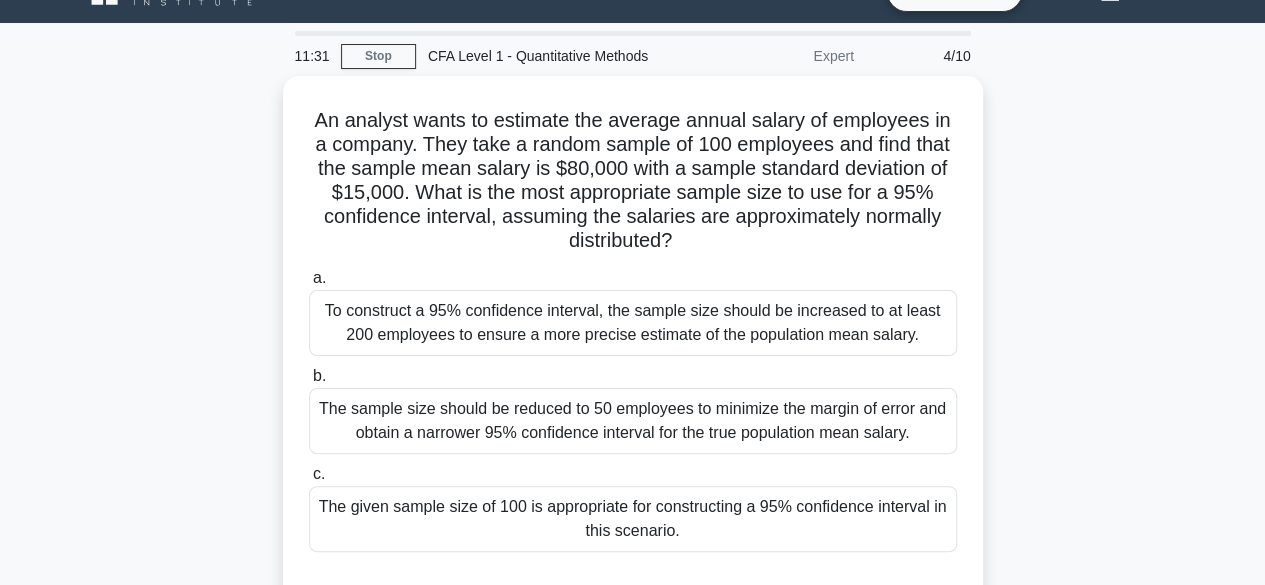 scroll, scrollTop: 37, scrollLeft: 0, axis: vertical 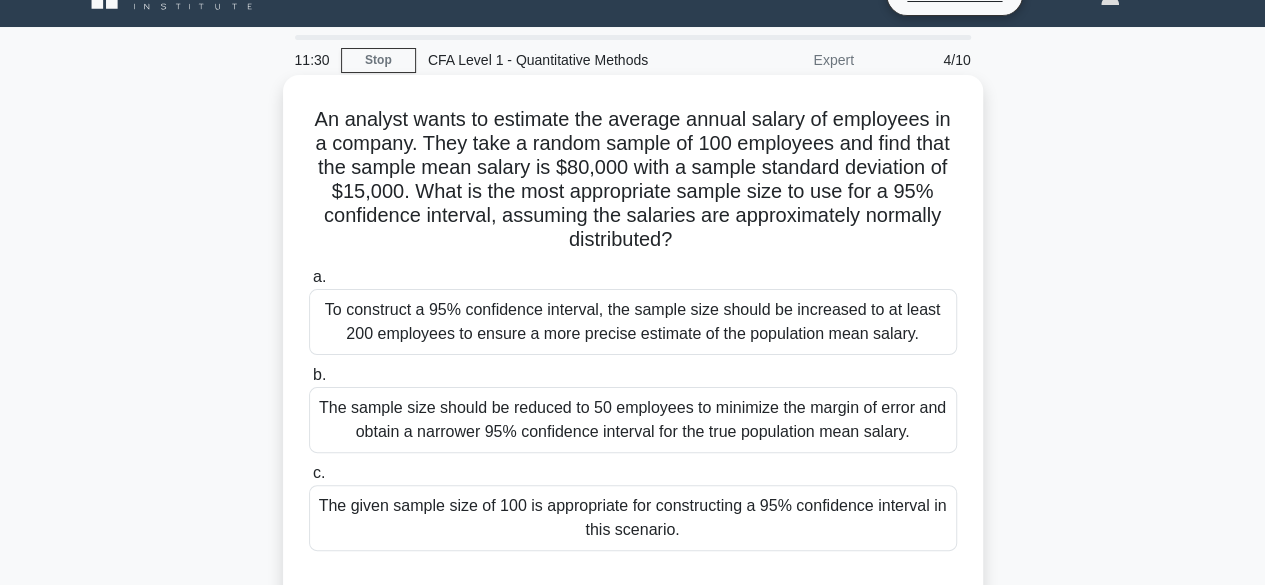 click on "The given sample size of 100 is appropriate for constructing a 95% confidence interval in this scenario." at bounding box center (633, 518) 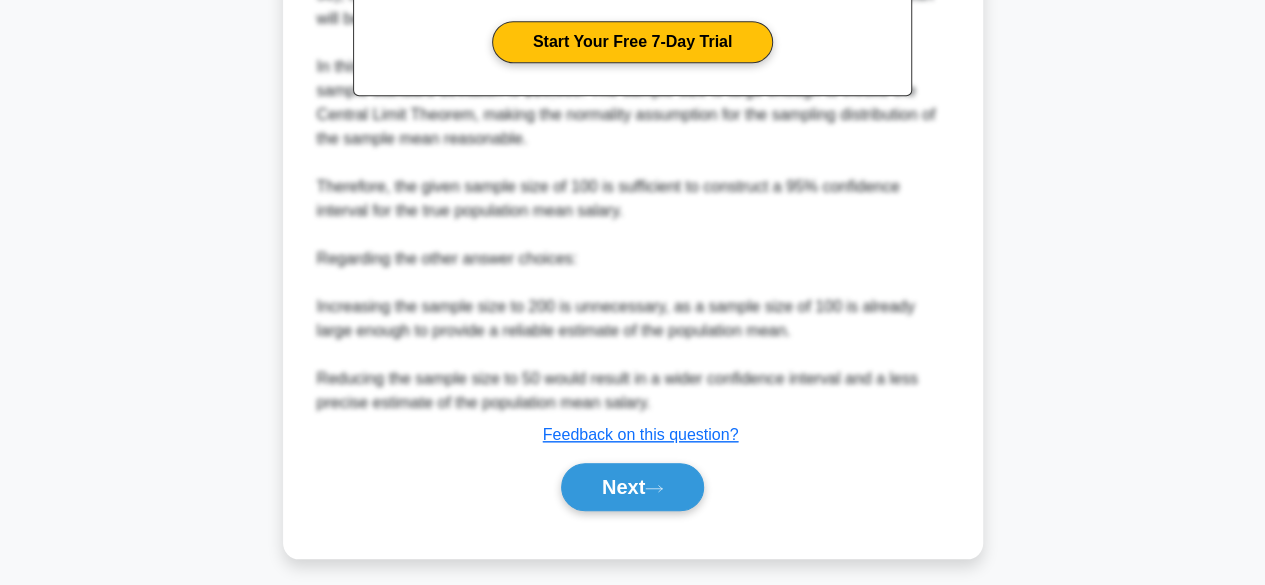 scroll, scrollTop: 788, scrollLeft: 0, axis: vertical 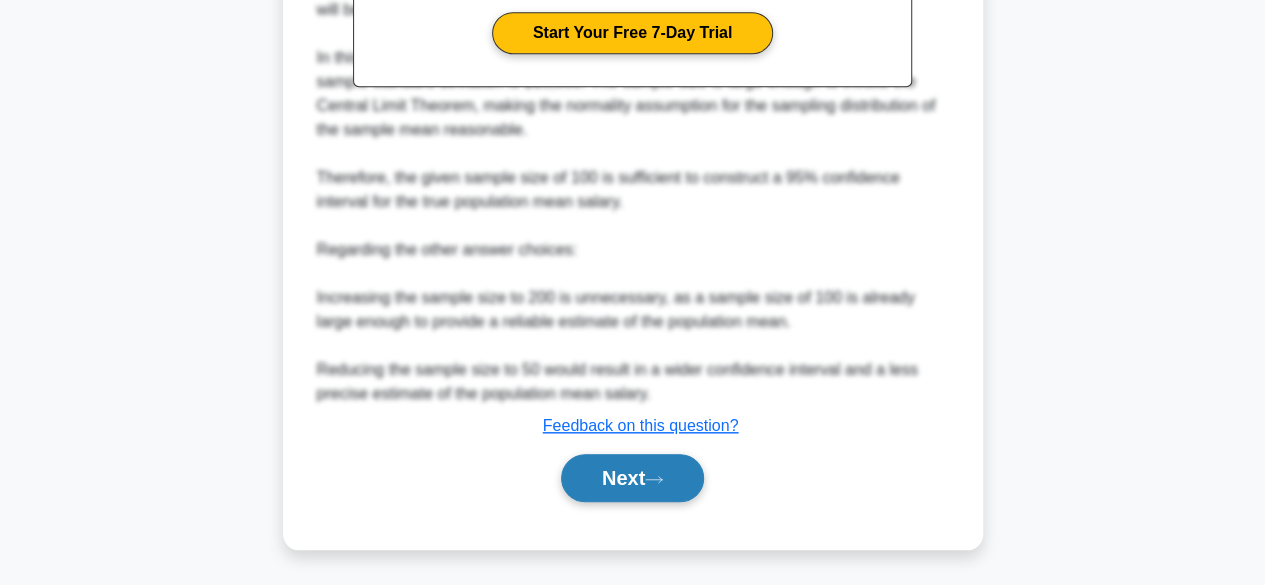 click on "Next" at bounding box center (632, 478) 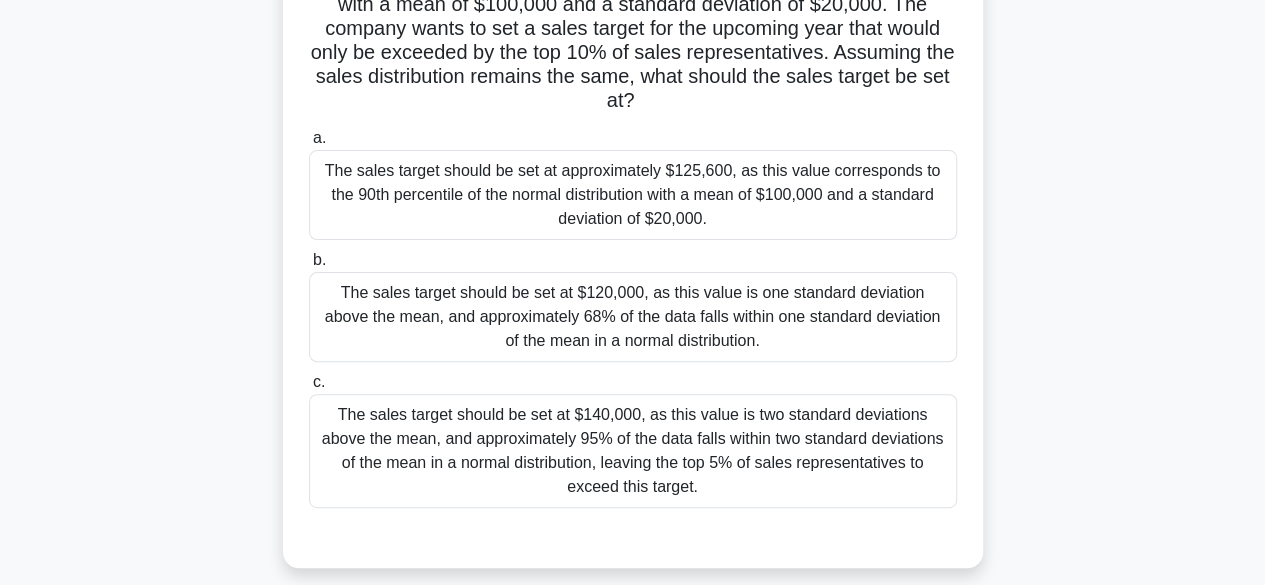 scroll, scrollTop: 72, scrollLeft: 0, axis: vertical 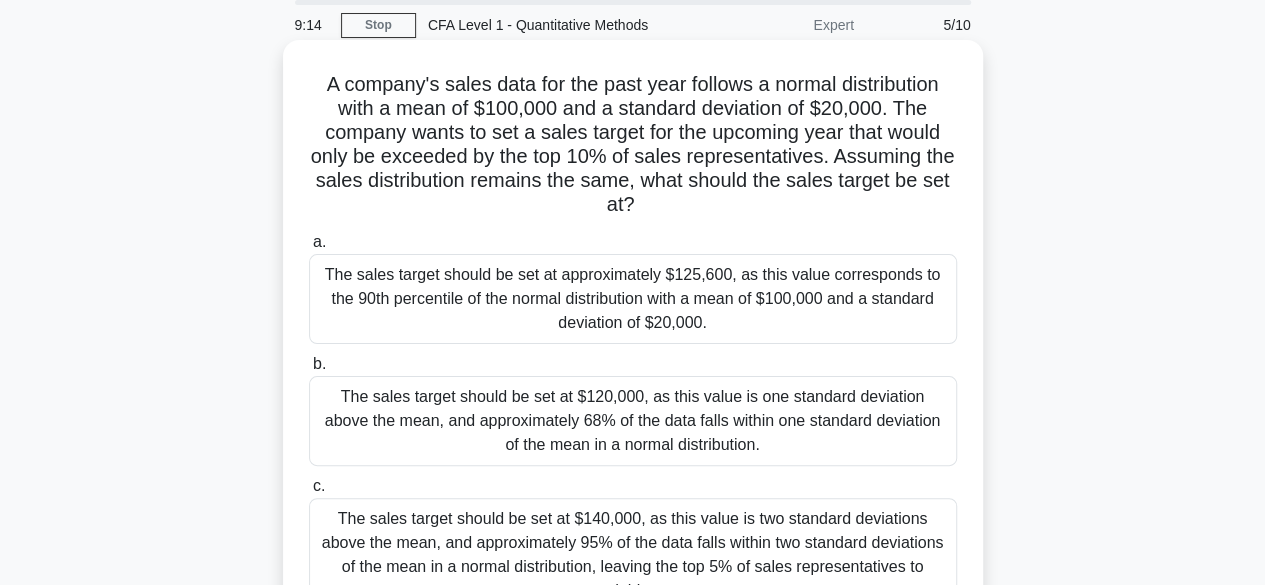 drag, startPoint x: 897, startPoint y: 303, endPoint x: 864, endPoint y: 301, distance: 33.06055 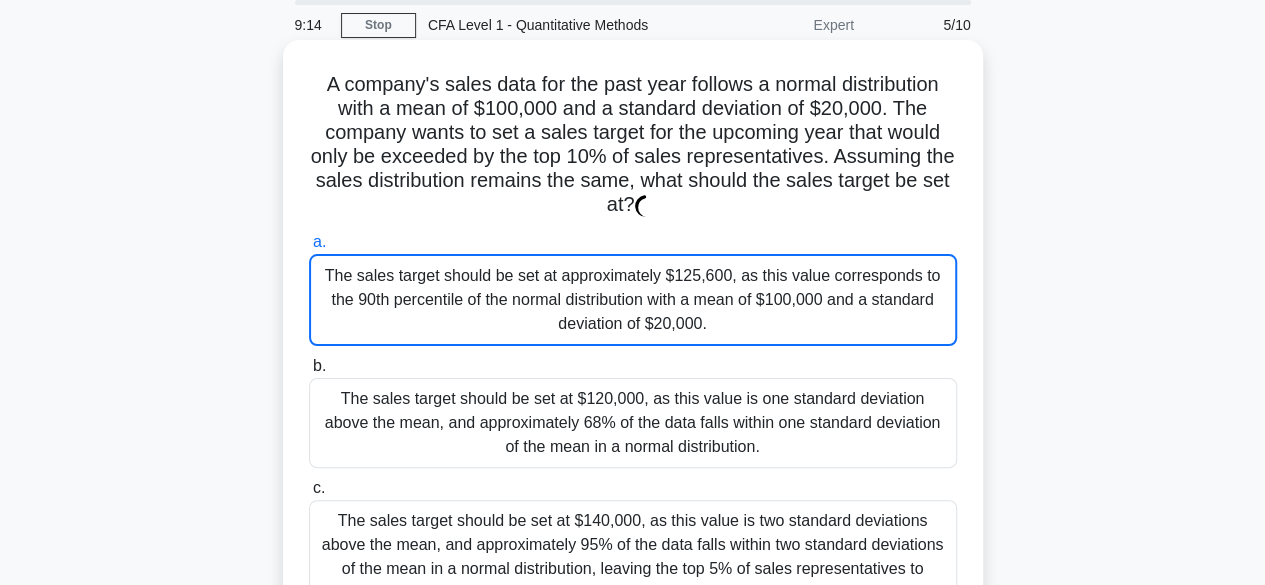 click on "The sales target should be set at approximately $125,600, as this value corresponds to the 90th percentile of the normal distribution with a mean of $100,000 and a standard deviation of $20,000." at bounding box center (633, 300) 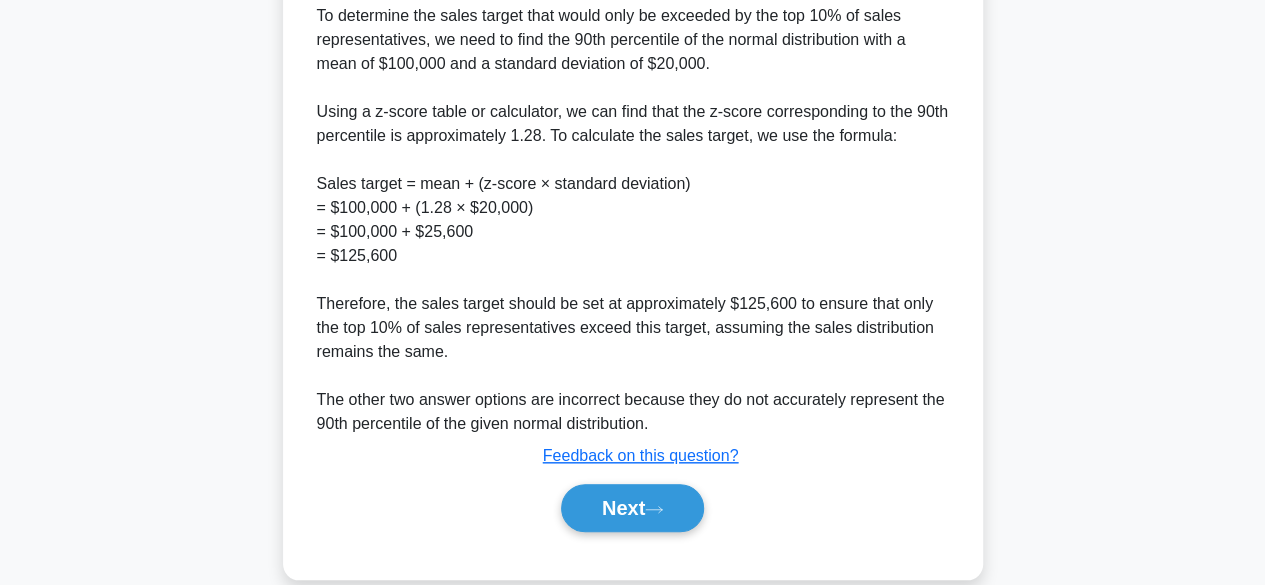 scroll, scrollTop: 759, scrollLeft: 0, axis: vertical 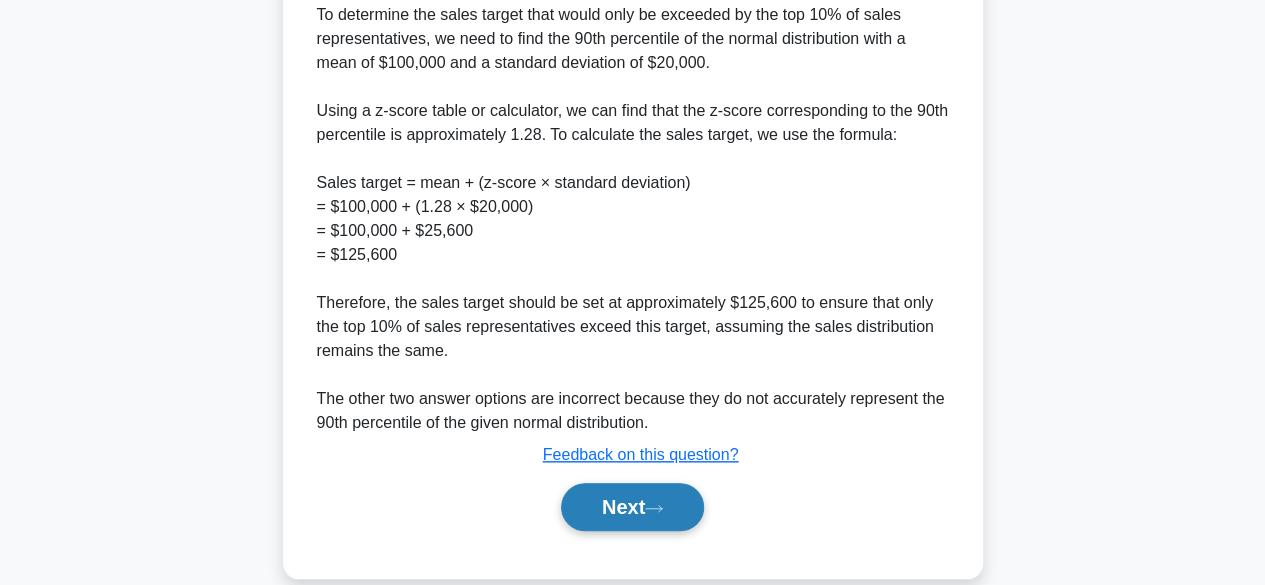 click on "Next" at bounding box center [632, 507] 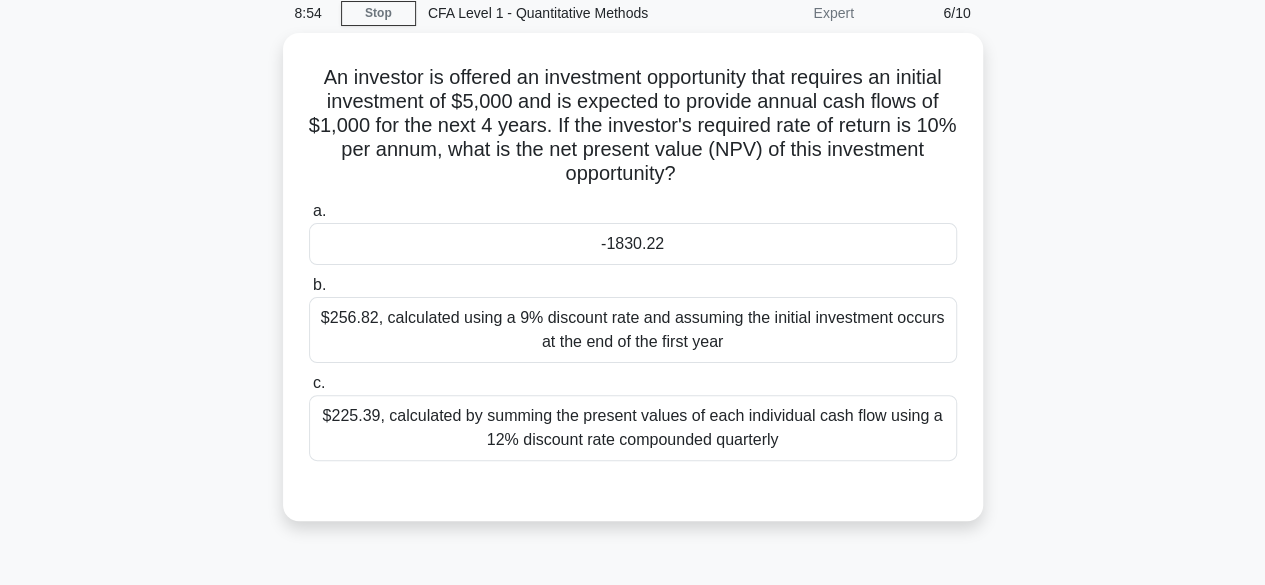 scroll, scrollTop: 83, scrollLeft: 0, axis: vertical 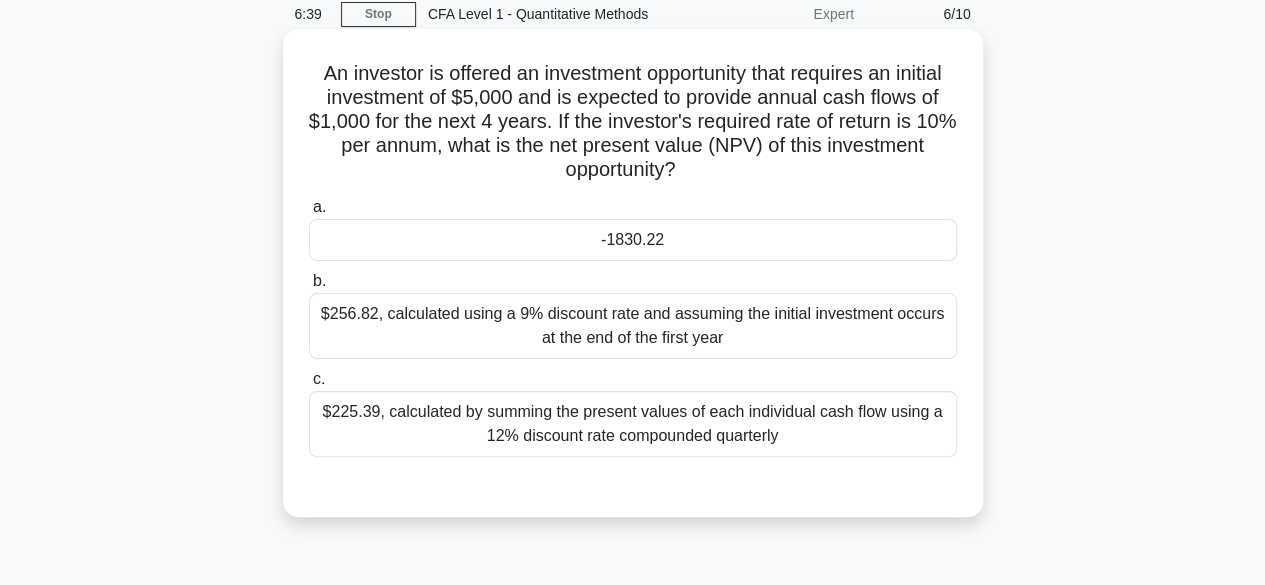 click on "-1830.22" at bounding box center [633, 240] 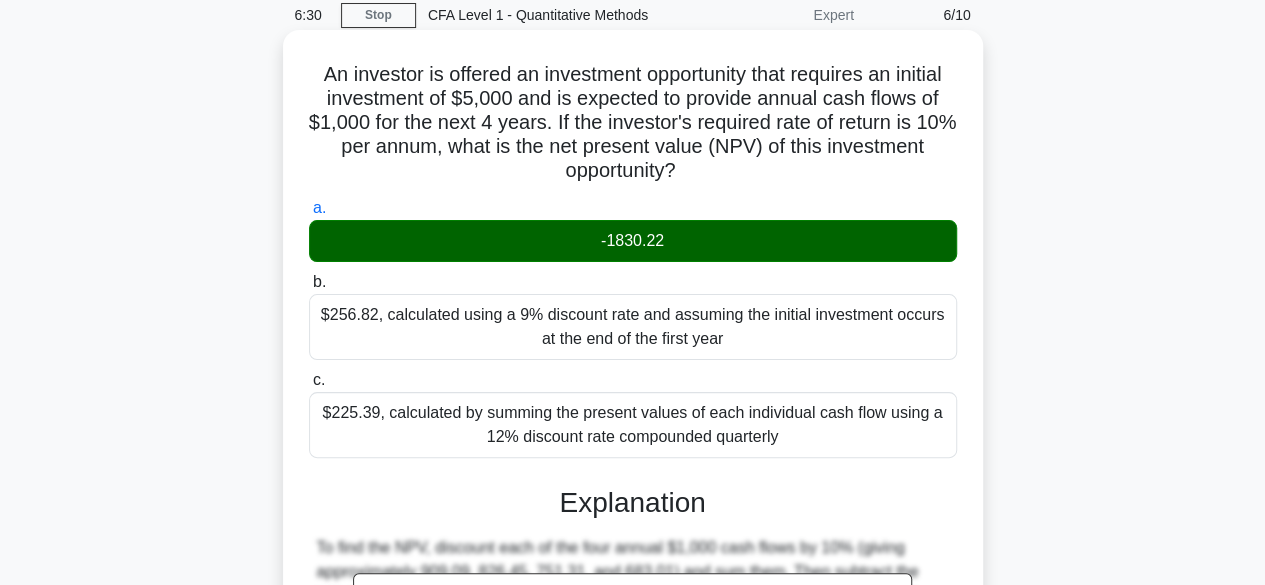 scroll, scrollTop: 83, scrollLeft: 0, axis: vertical 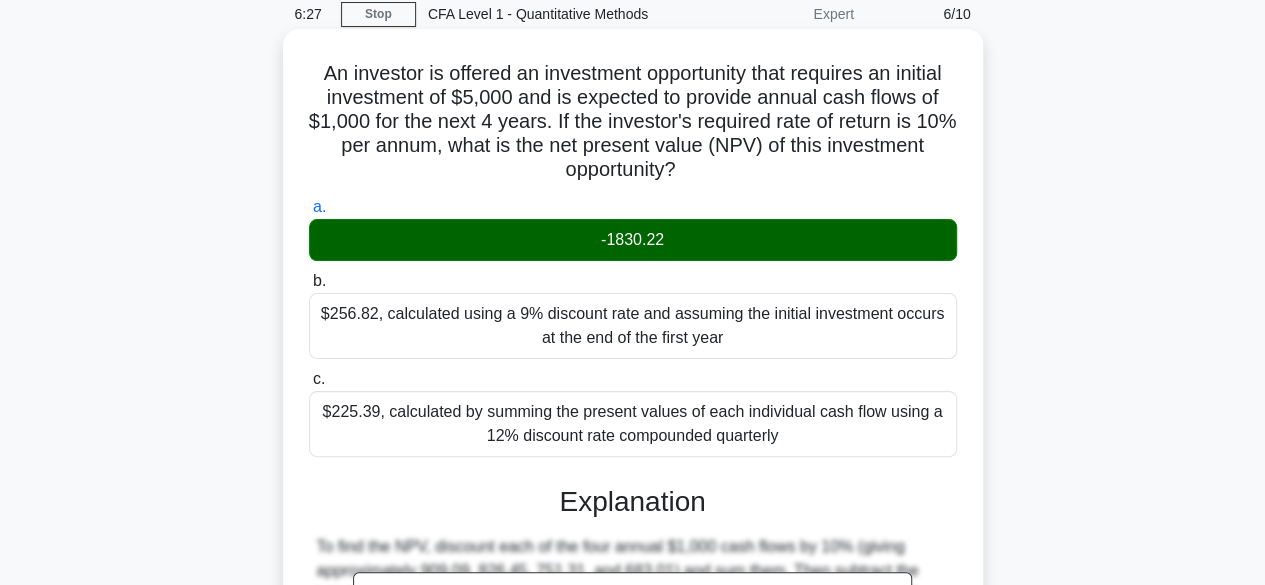 drag, startPoint x: 687, startPoint y: 170, endPoint x: 296, endPoint y: 79, distance: 401.44986 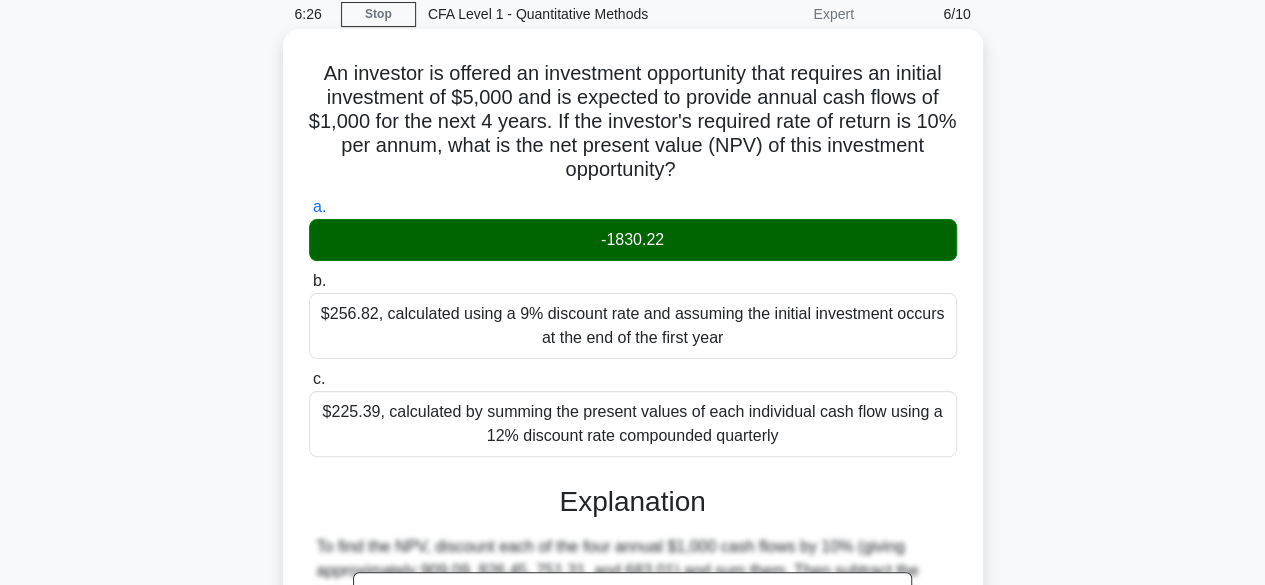 copy on "An investor is offered an investment opportunity that requires an initial investment of $5,000 and is expected to provide annual cash flows of $1,000 for the next 4 years. If the investor's required rate of return is 10% per annum, what is the net present value (NPV) of this investment opportunity?" 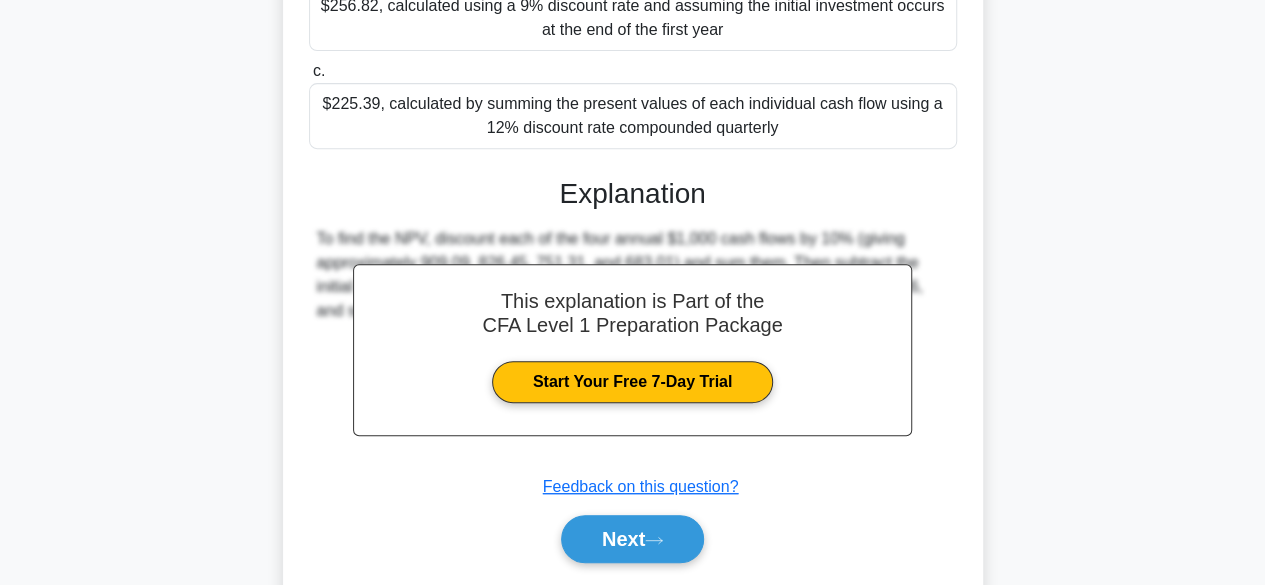 scroll, scrollTop: 495, scrollLeft: 0, axis: vertical 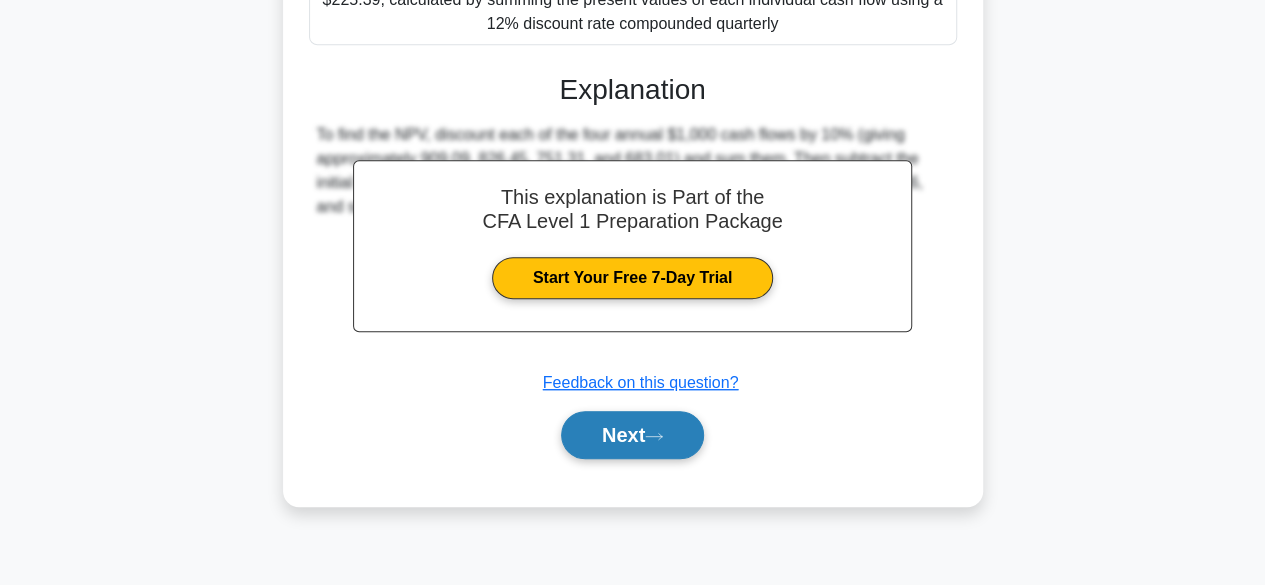 click on "Next" at bounding box center (632, 435) 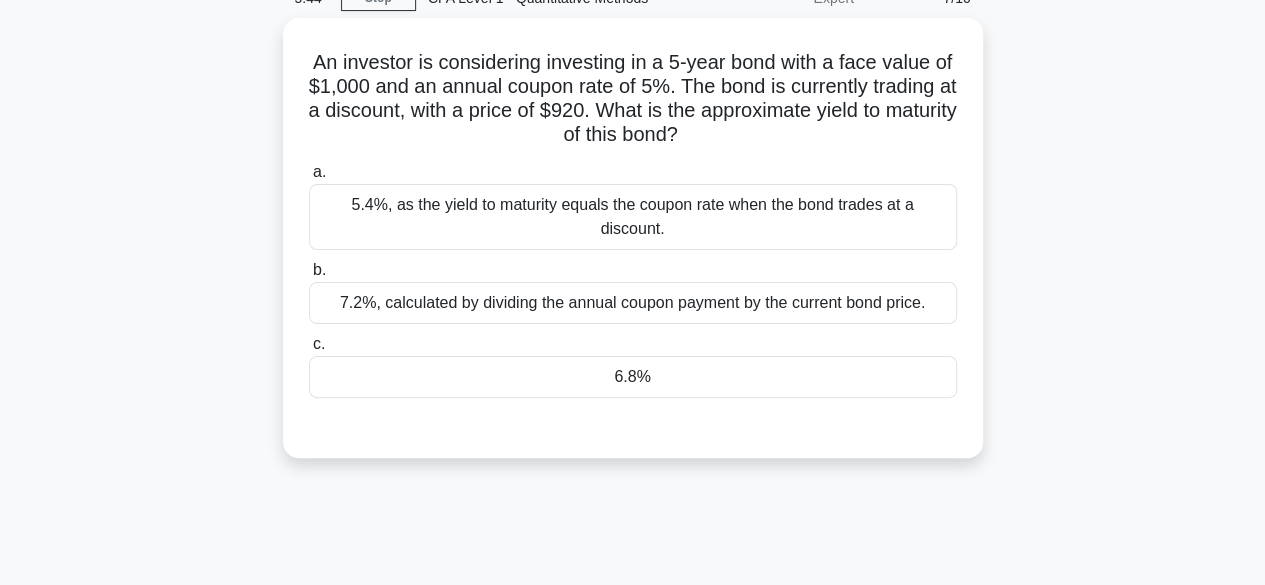 scroll, scrollTop: 0, scrollLeft: 0, axis: both 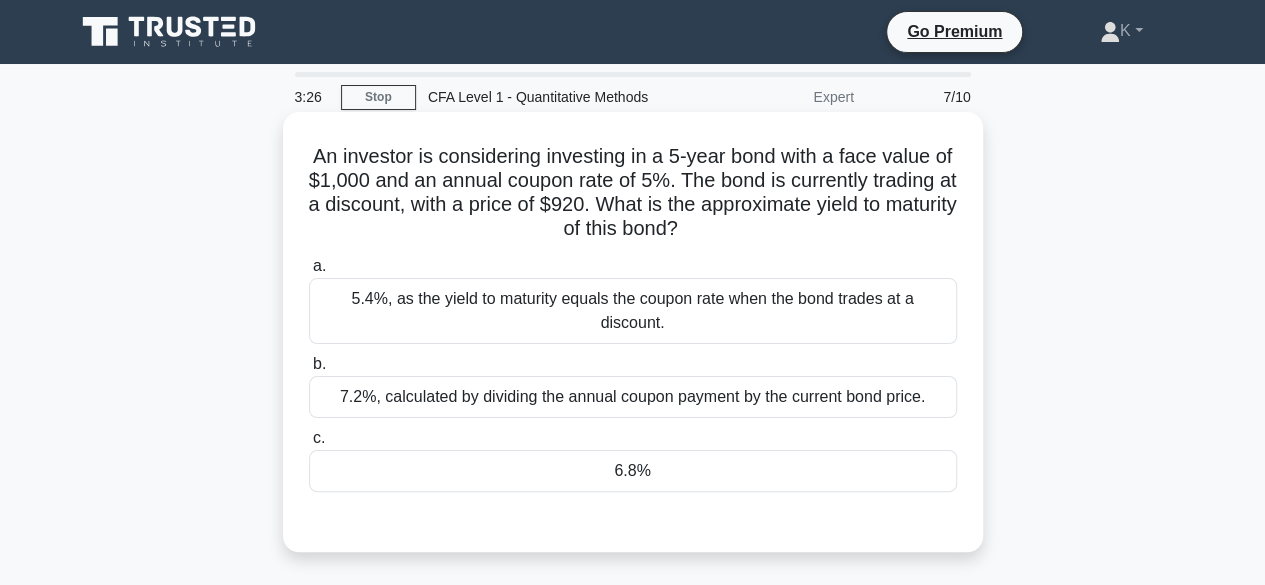 click on "6.8%" at bounding box center (633, 471) 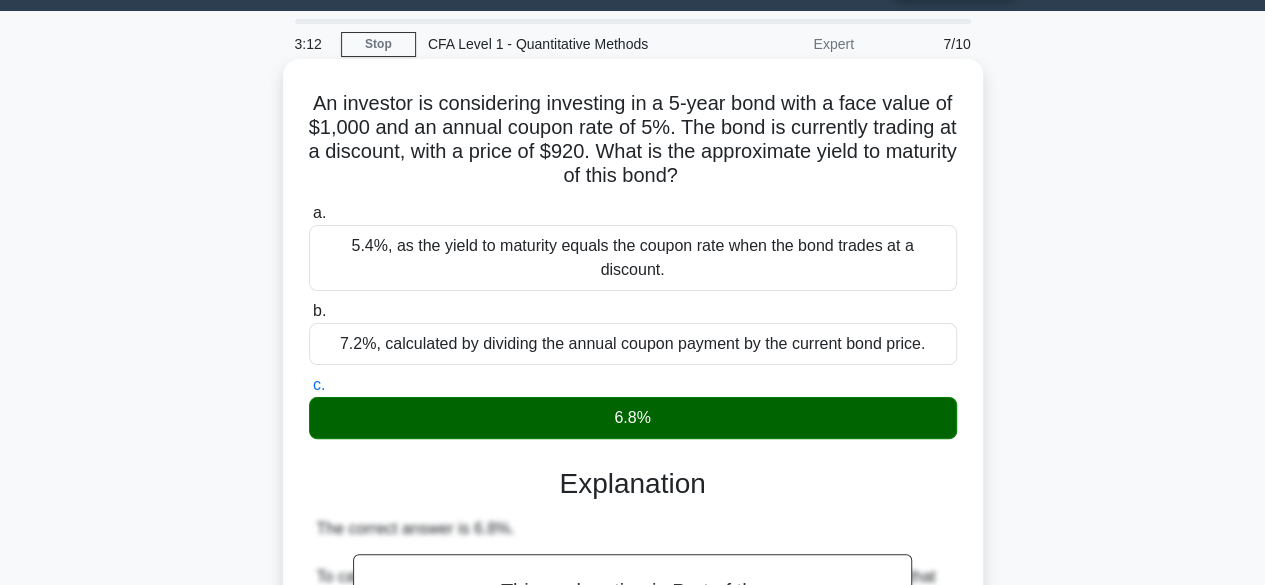 scroll, scrollTop: 40, scrollLeft: 0, axis: vertical 